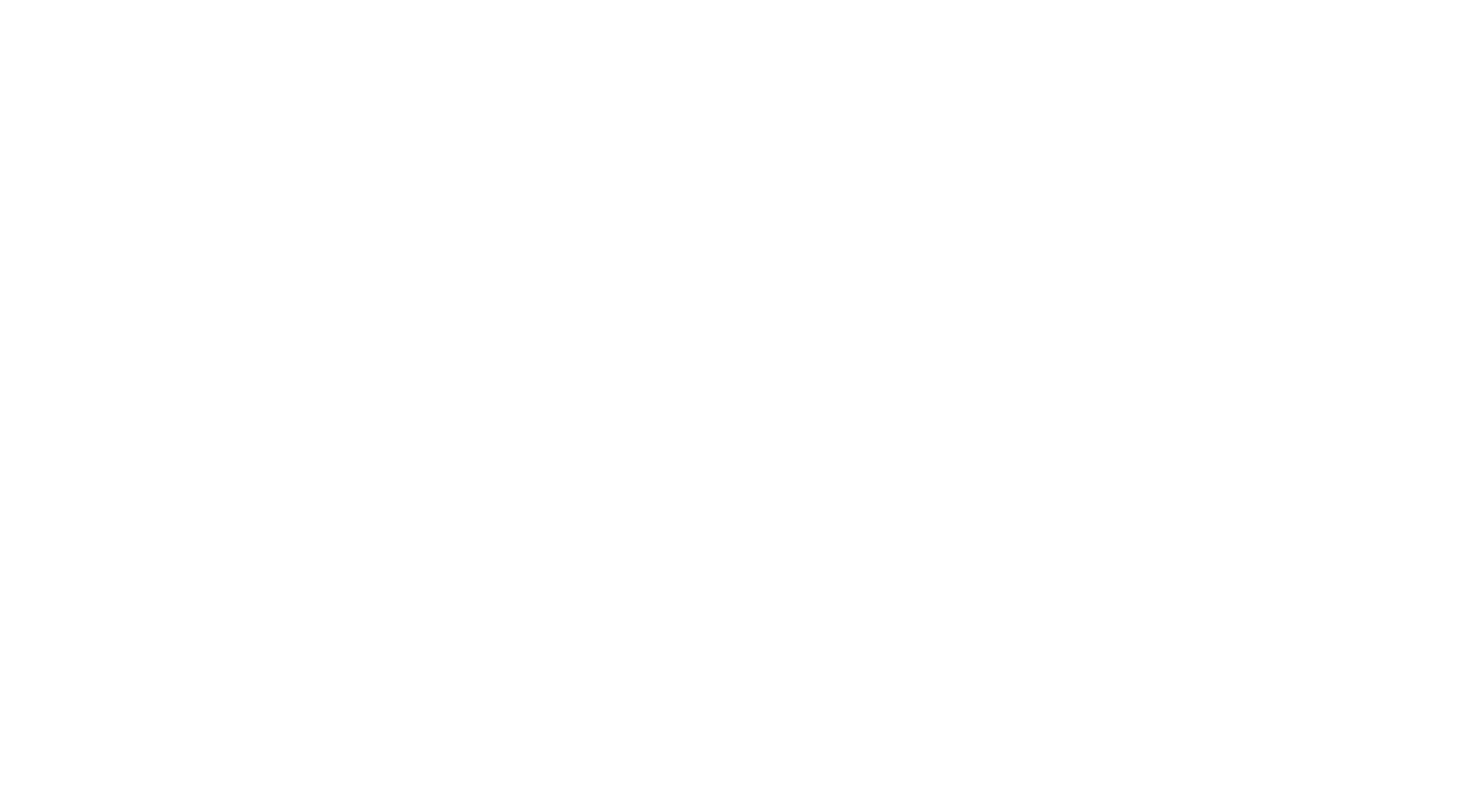 scroll, scrollTop: 0, scrollLeft: 0, axis: both 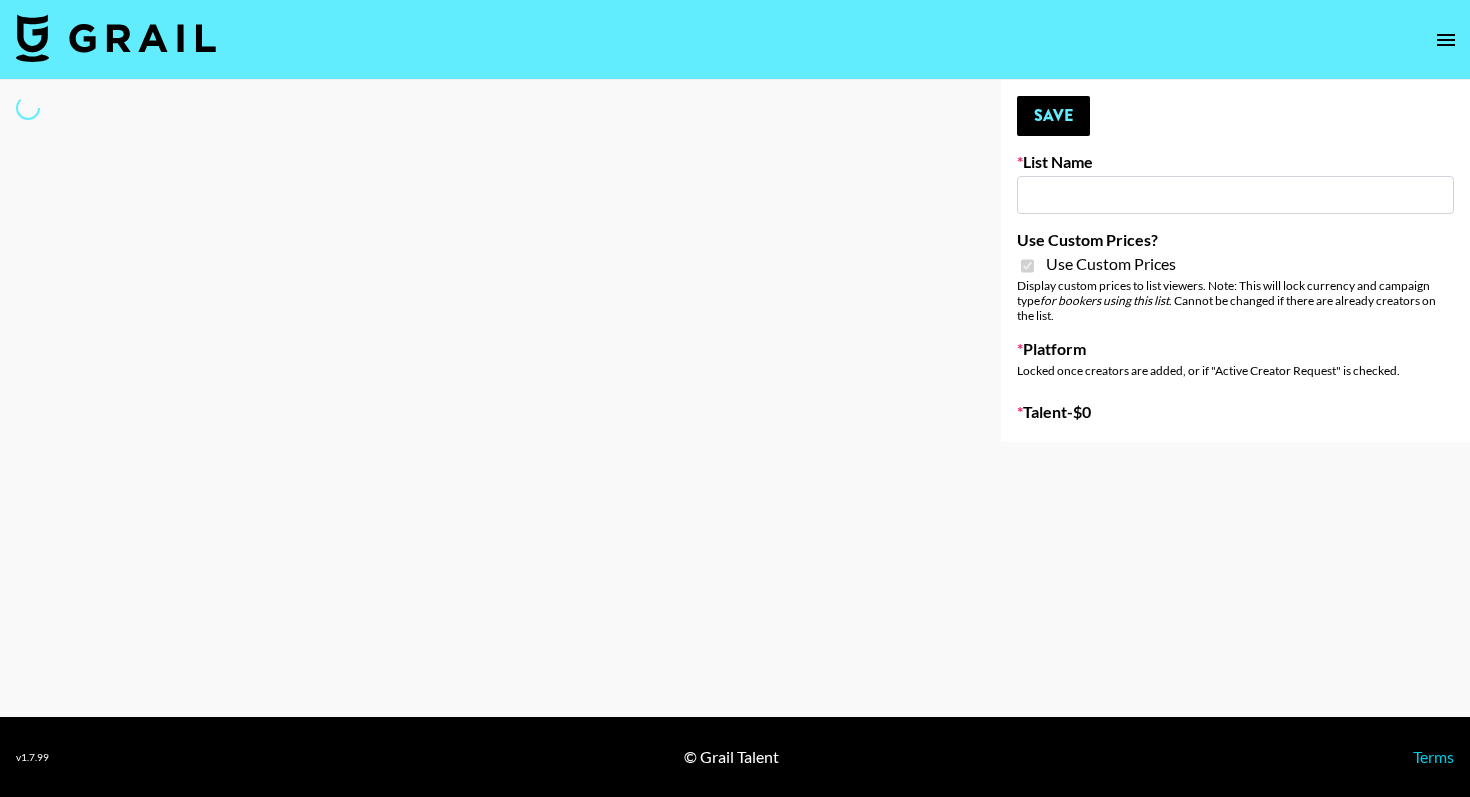 type on "L'Oreal Paris's Voluminous Mascara" 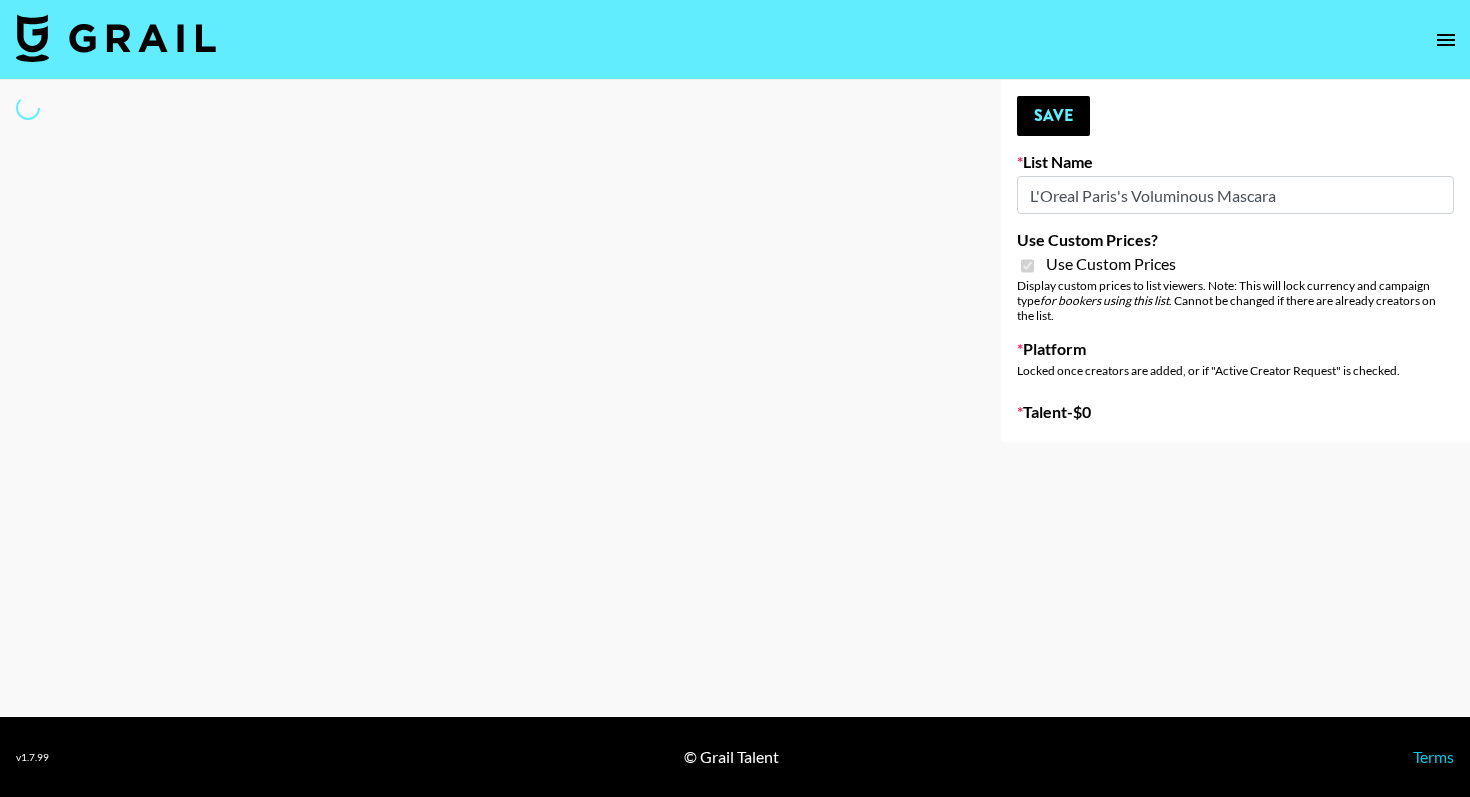 select on "Brand" 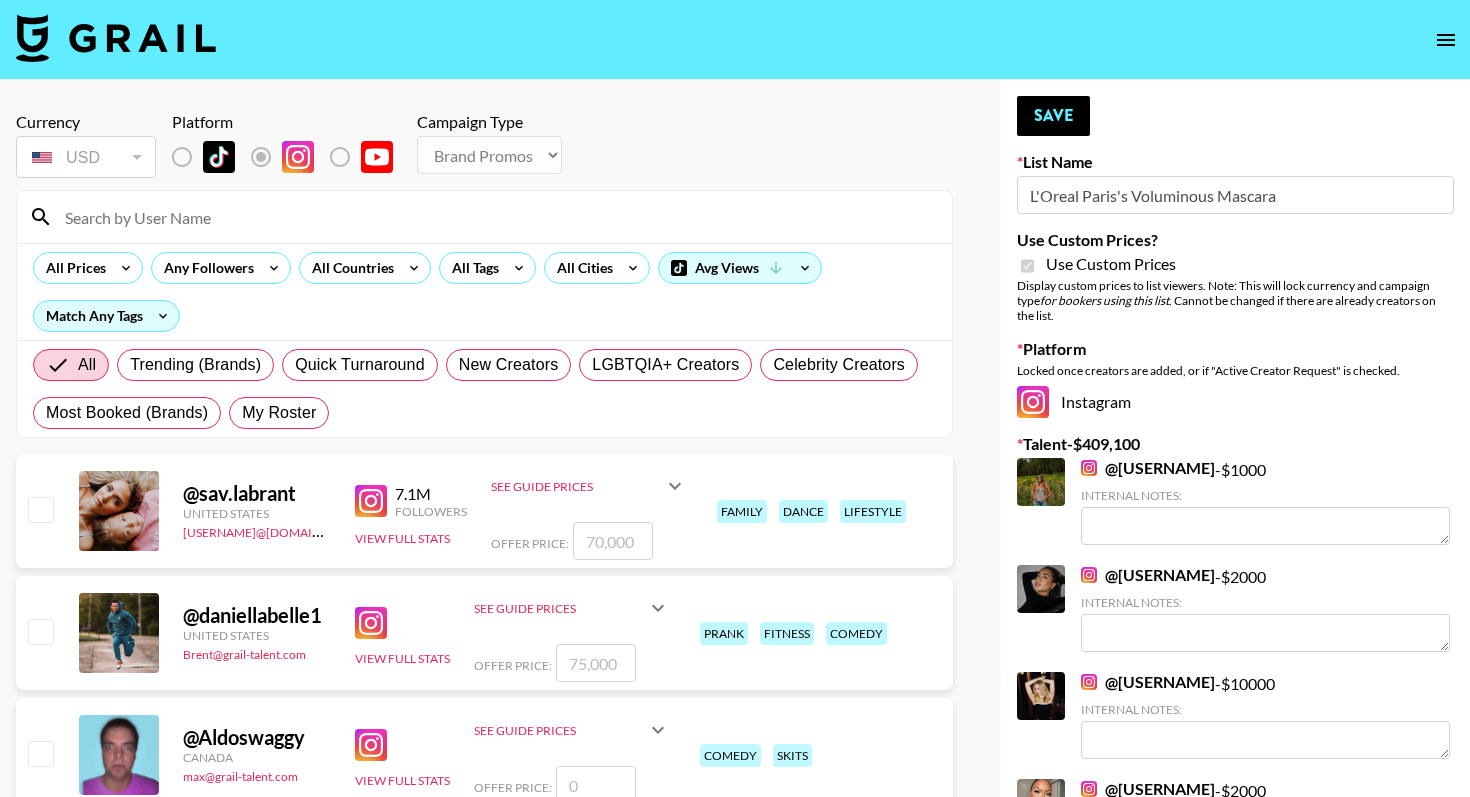 click at bounding box center (496, 217) 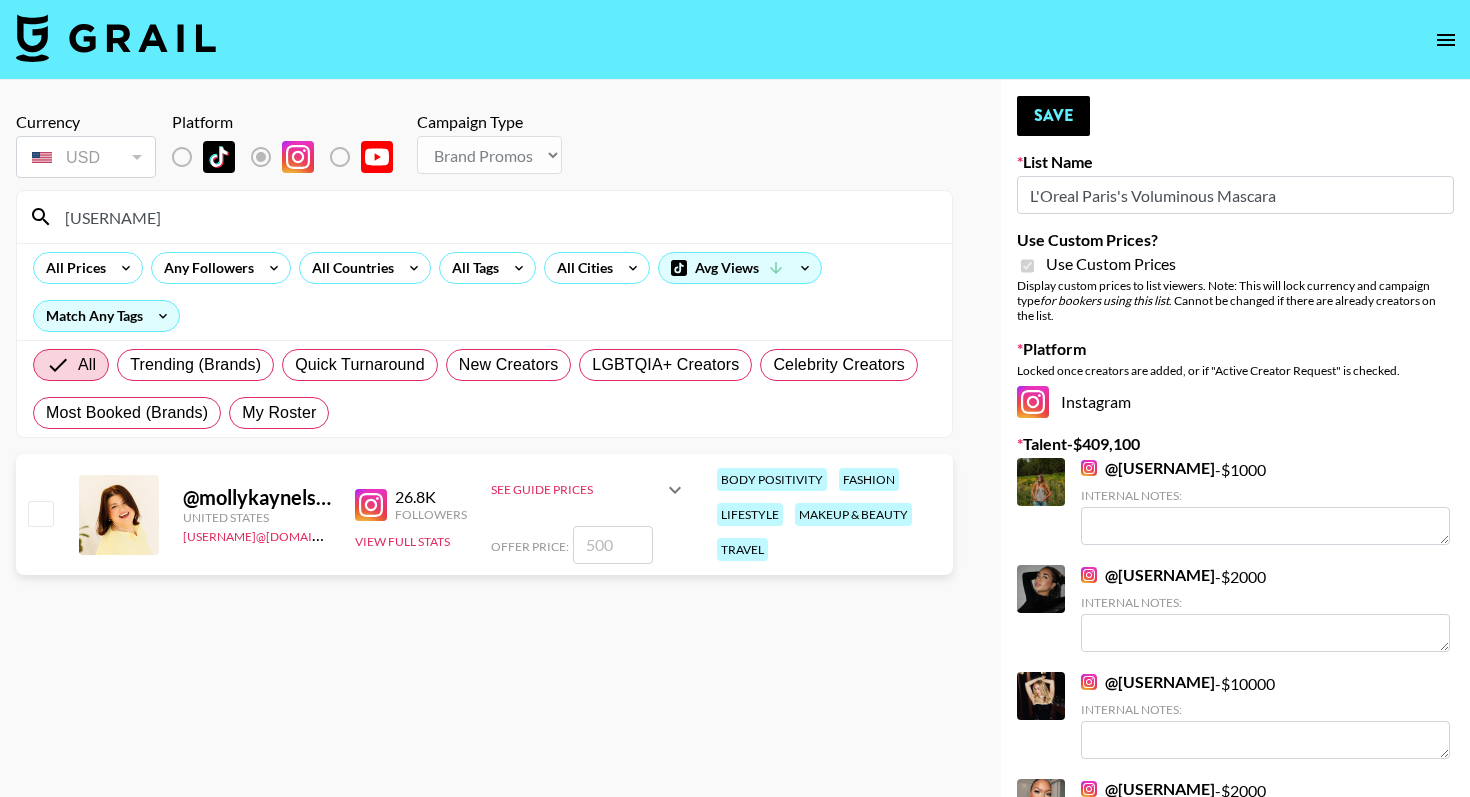 type on "[USERNAME]" 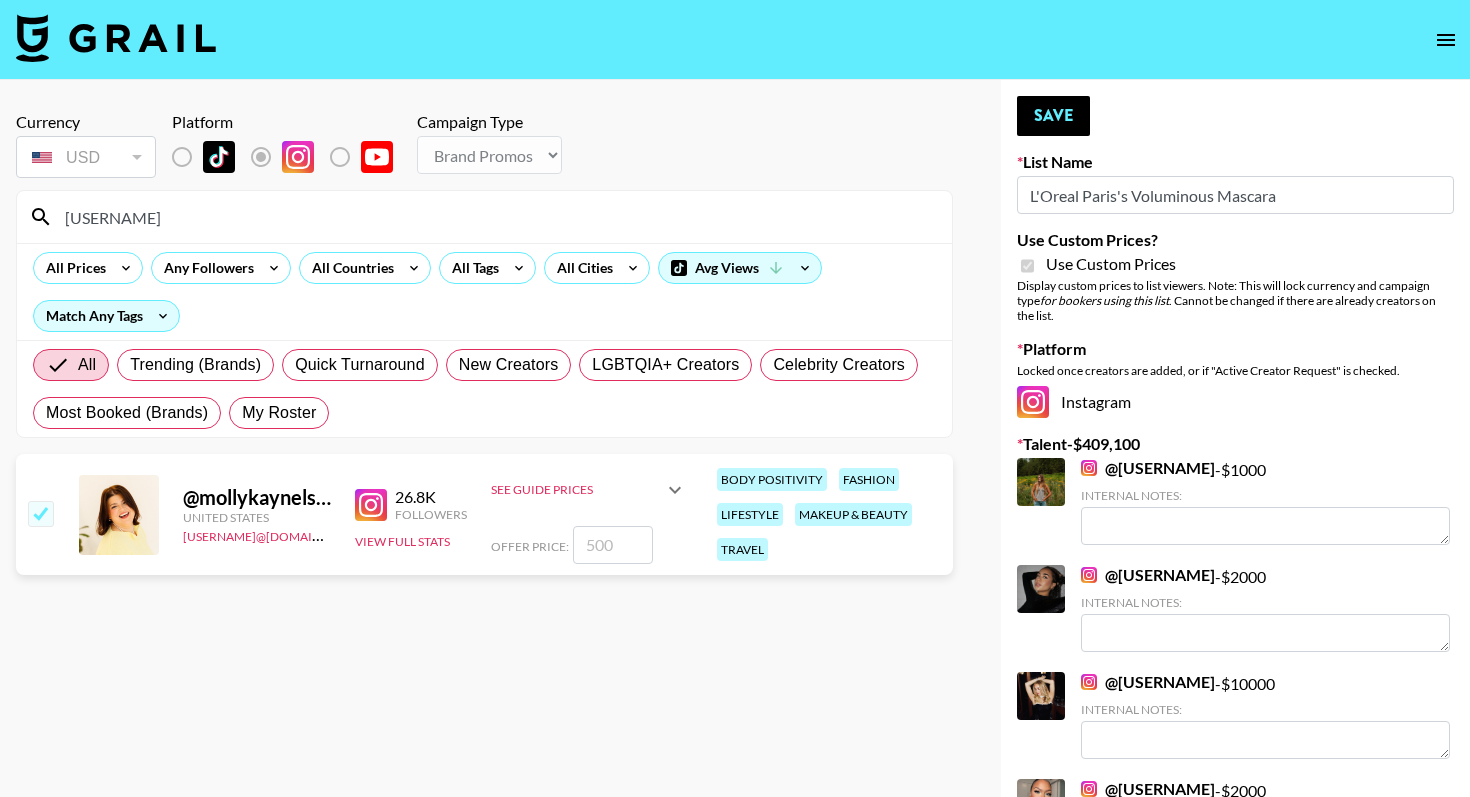 checkbox on "true" 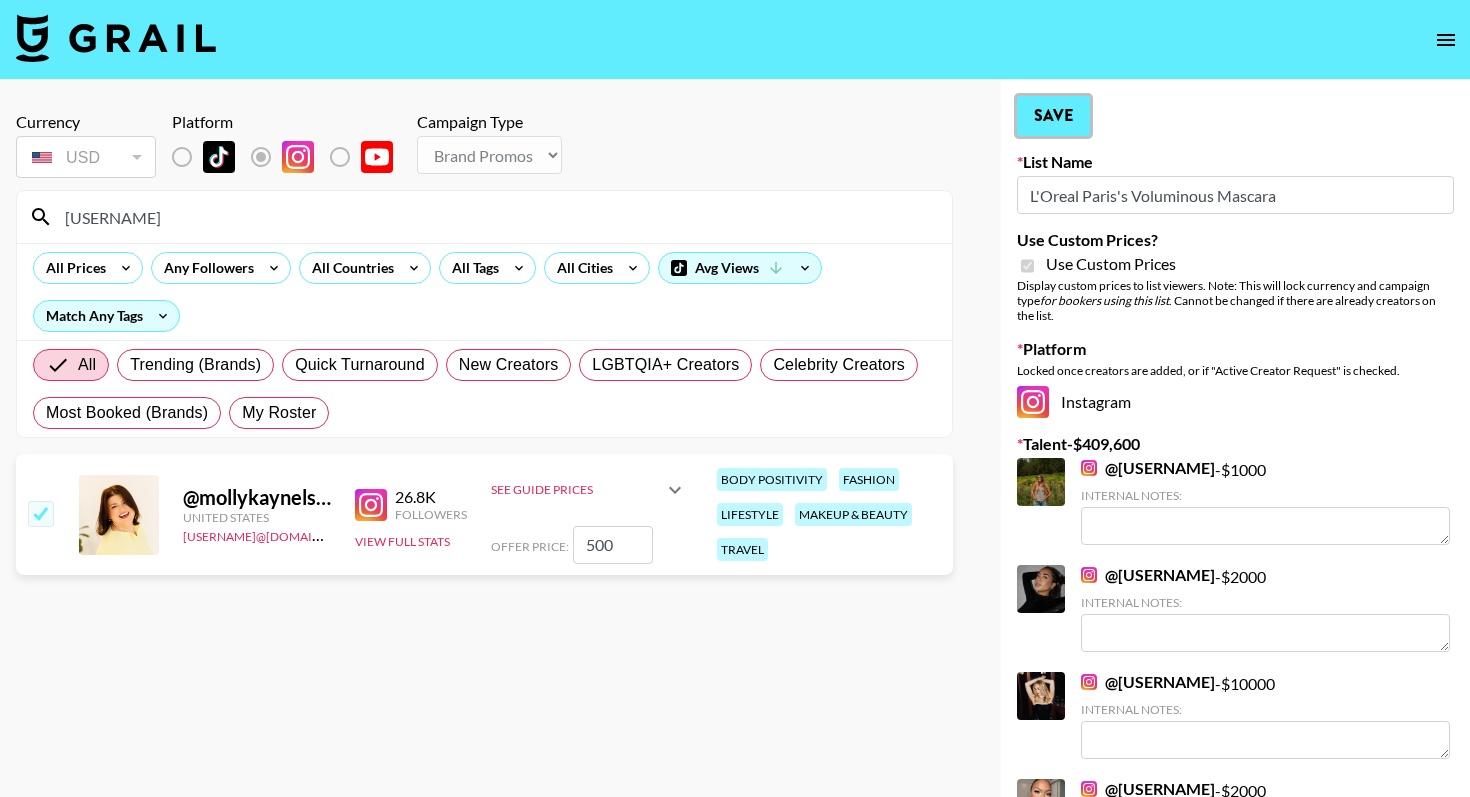 click on "Save" at bounding box center [1053, 116] 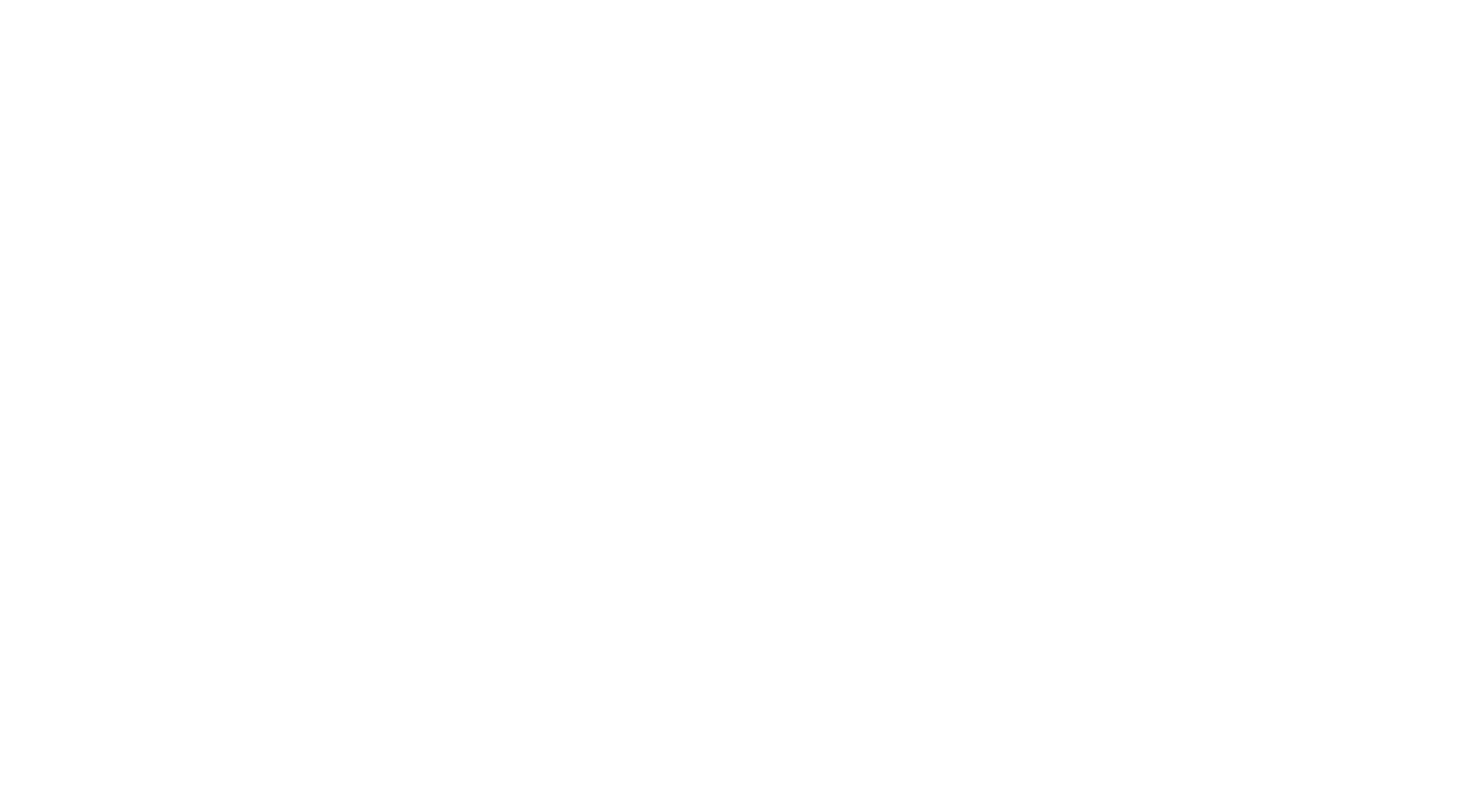 scroll, scrollTop: 0, scrollLeft: 0, axis: both 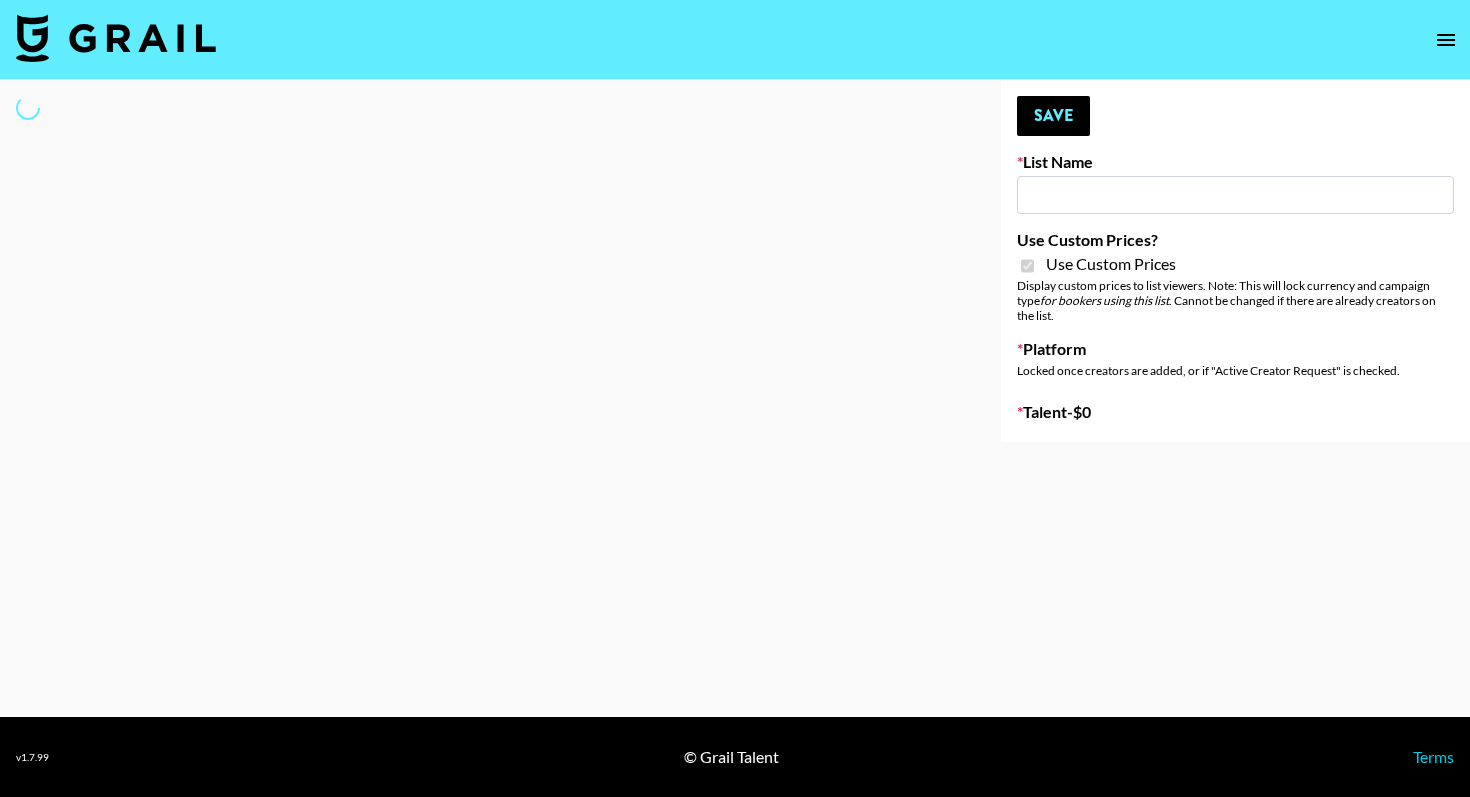 type on "Shein (1st August)" 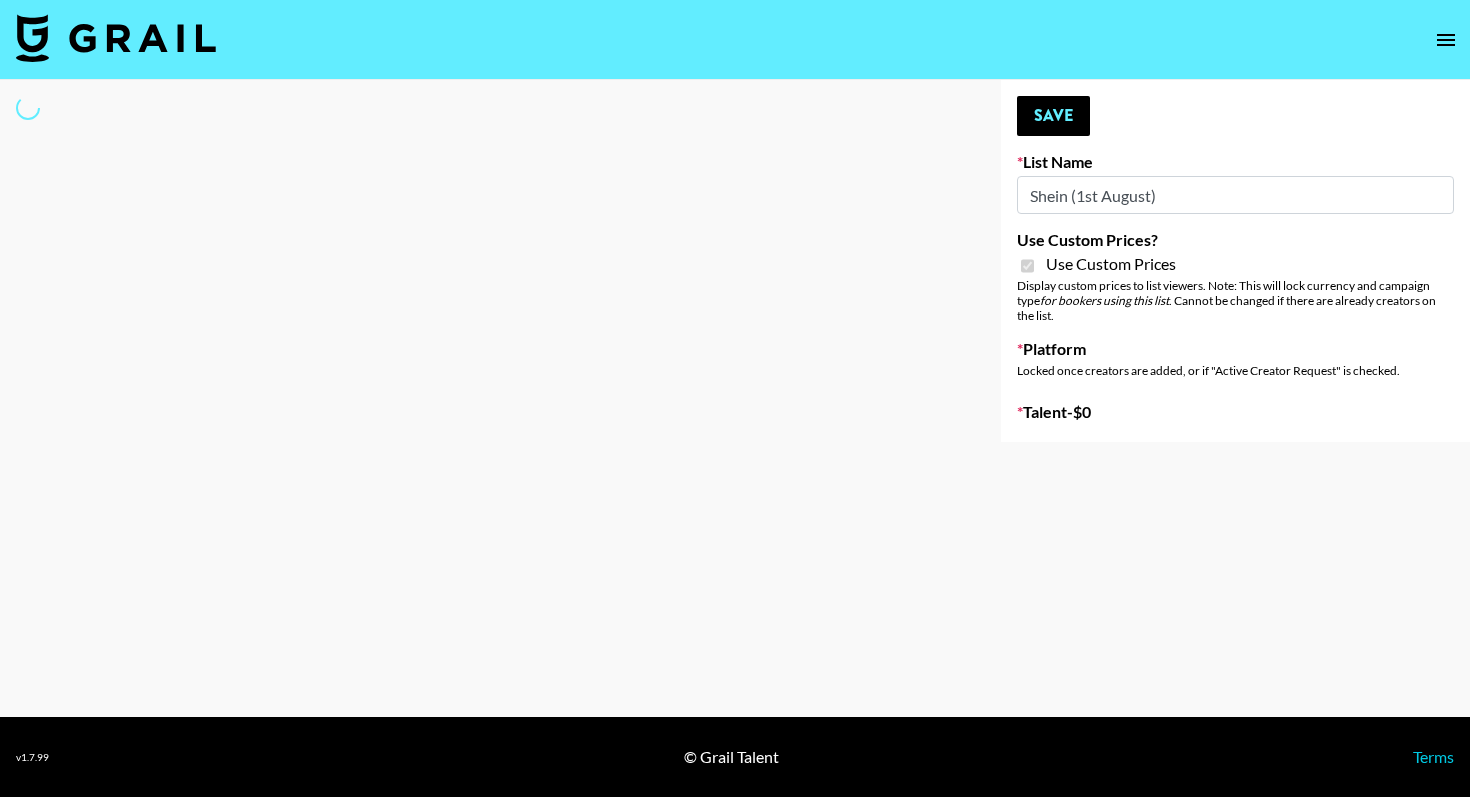 select on "Song" 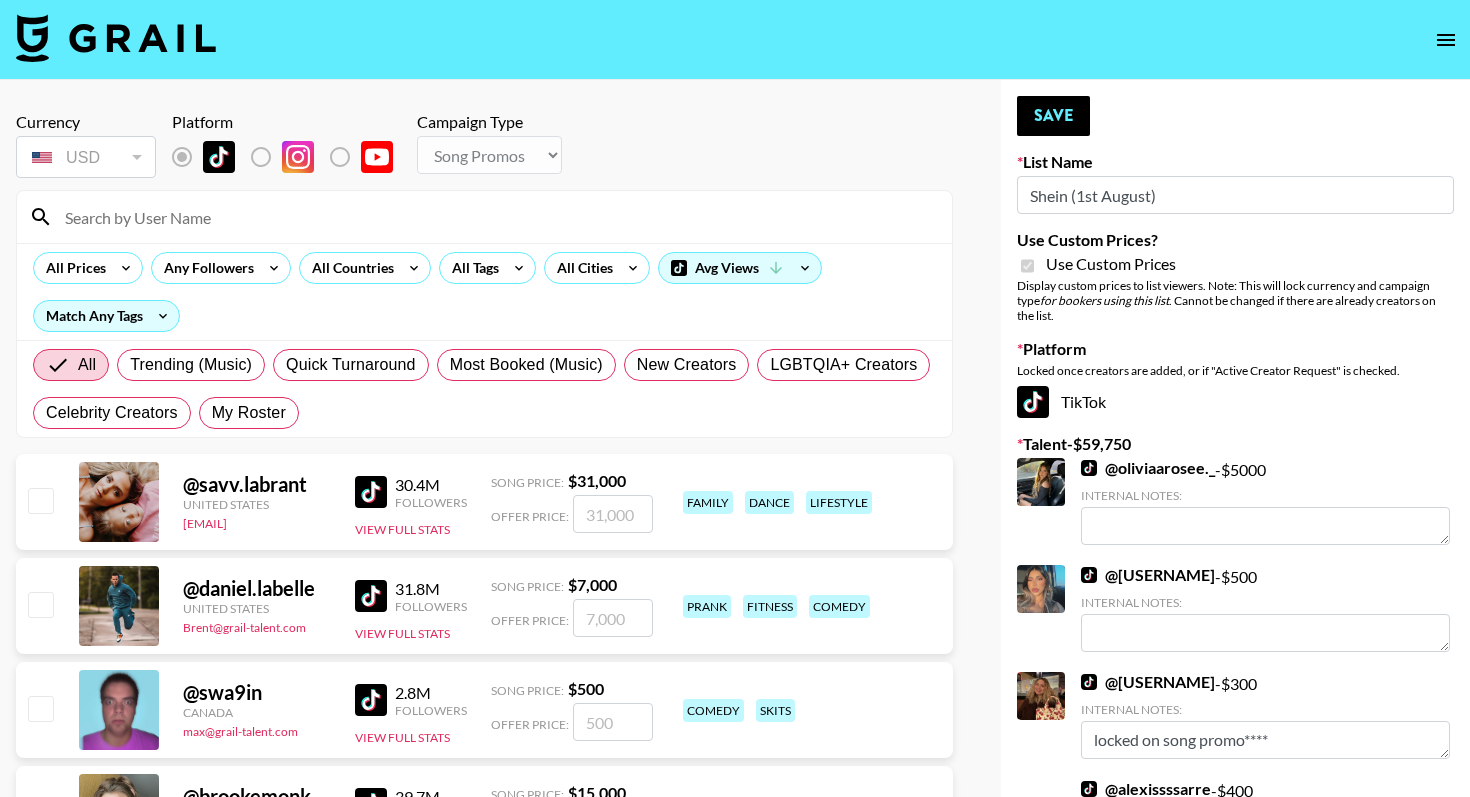 click at bounding box center [496, 217] 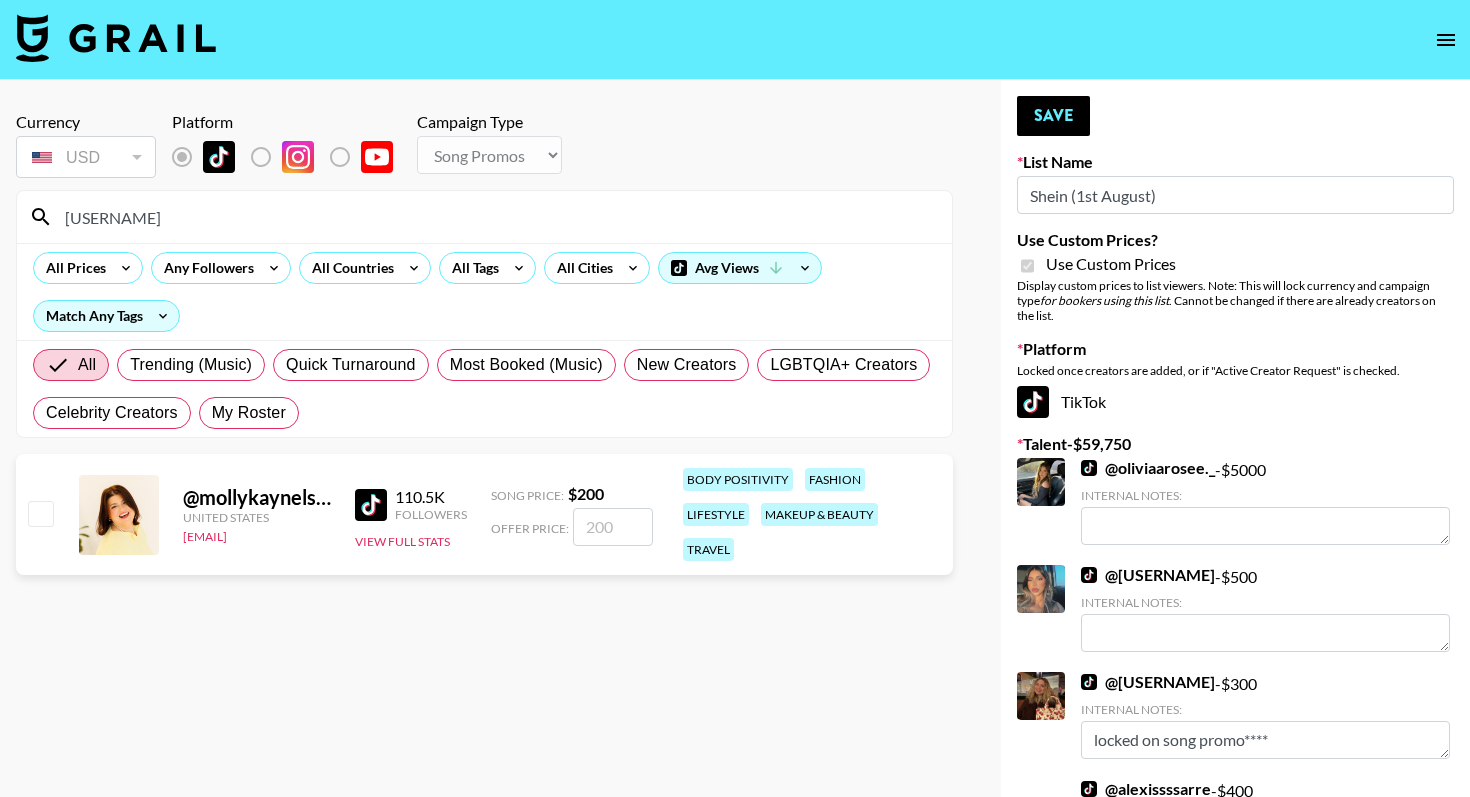 type on "[USERNAME]" 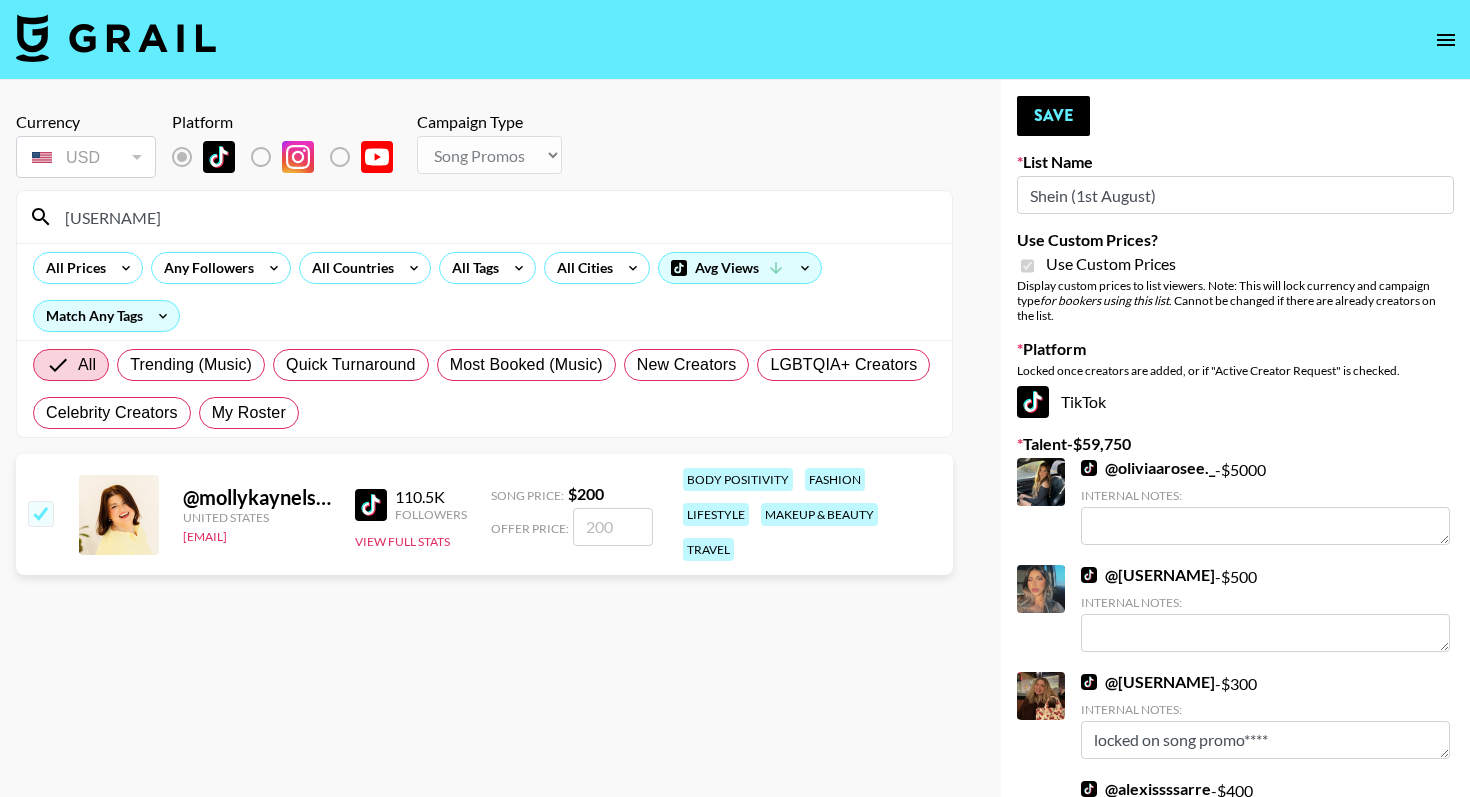 checkbox on "true" 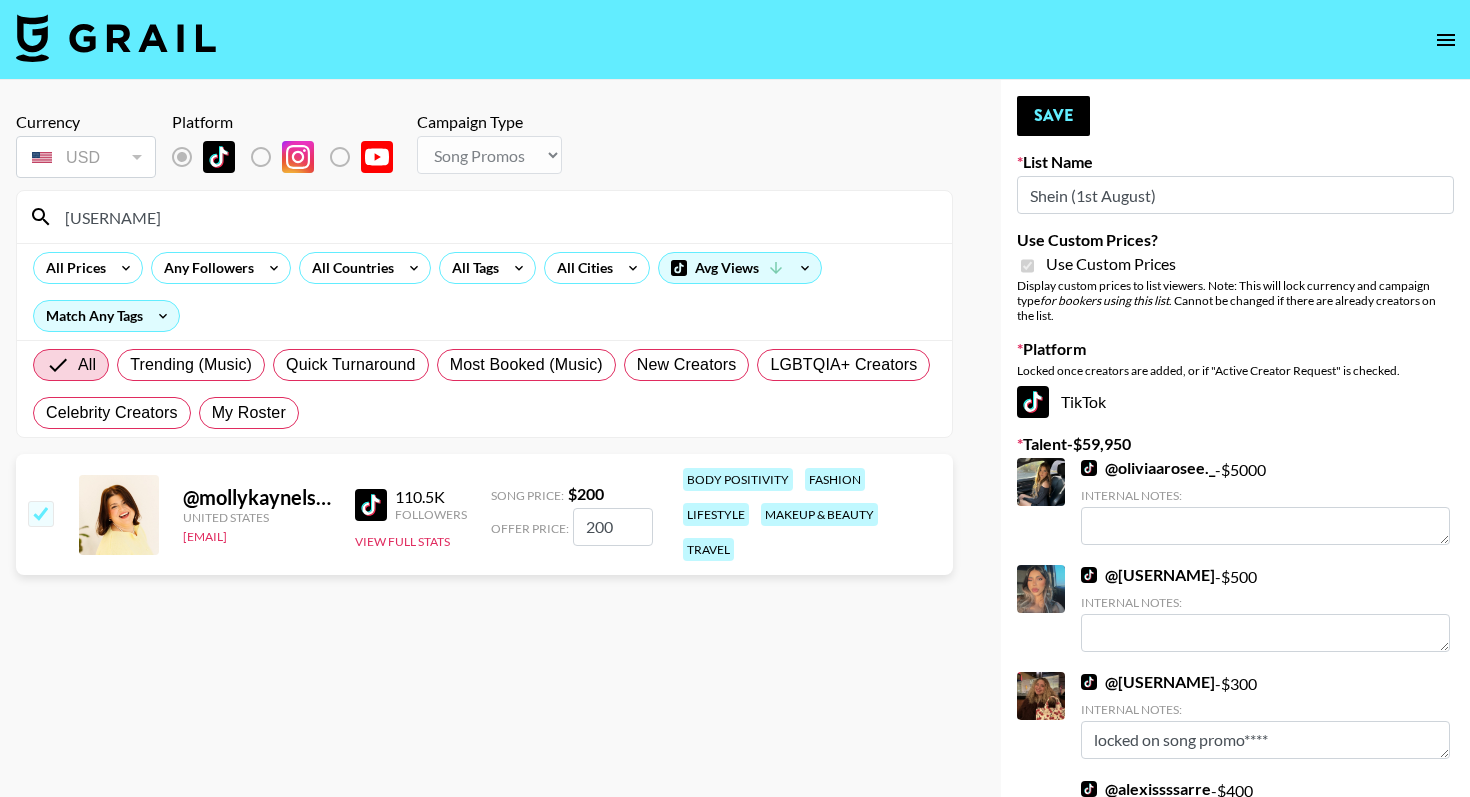 drag, startPoint x: 623, startPoint y: 518, endPoint x: 564, endPoint y: 518, distance: 59 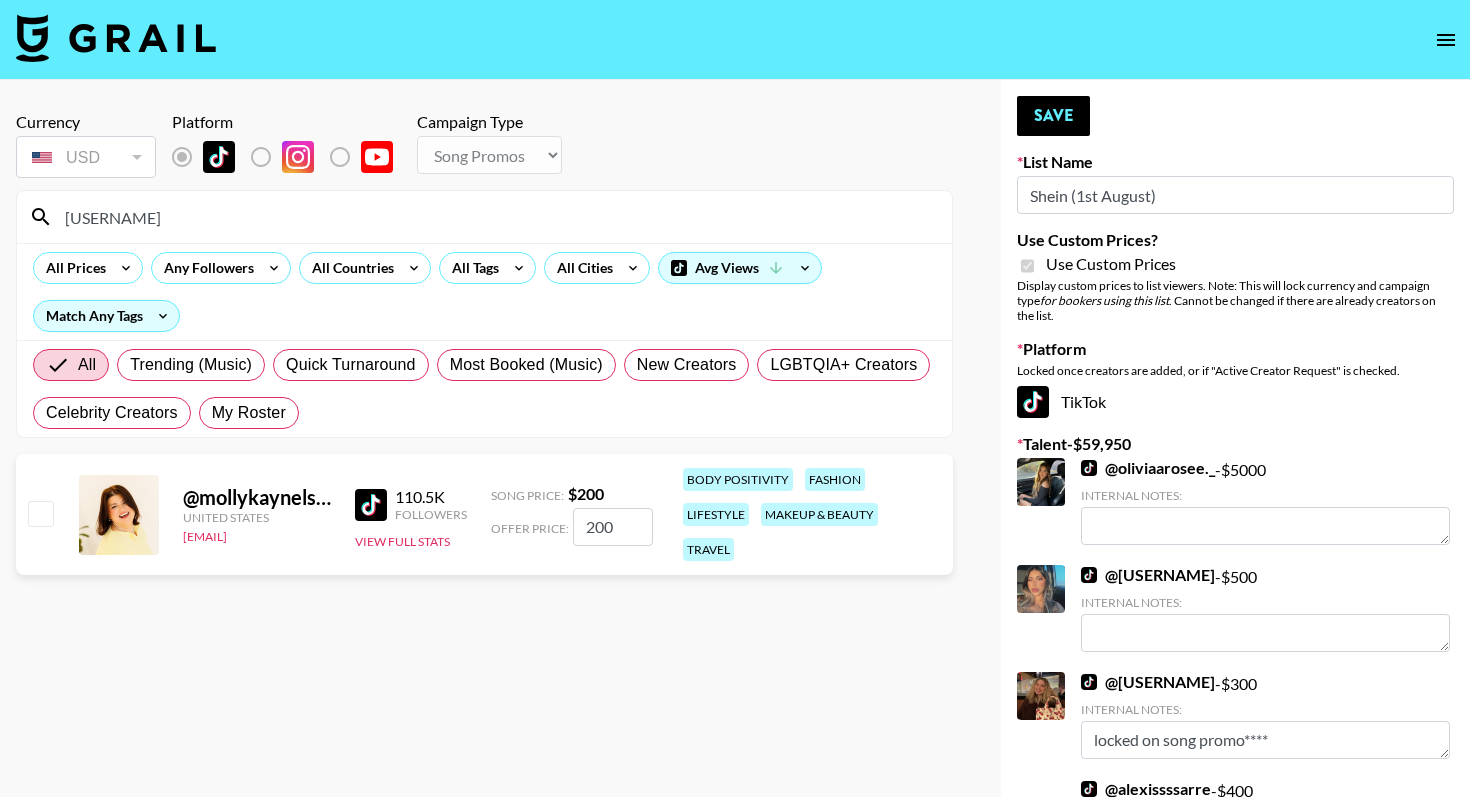 checkbox on "false" 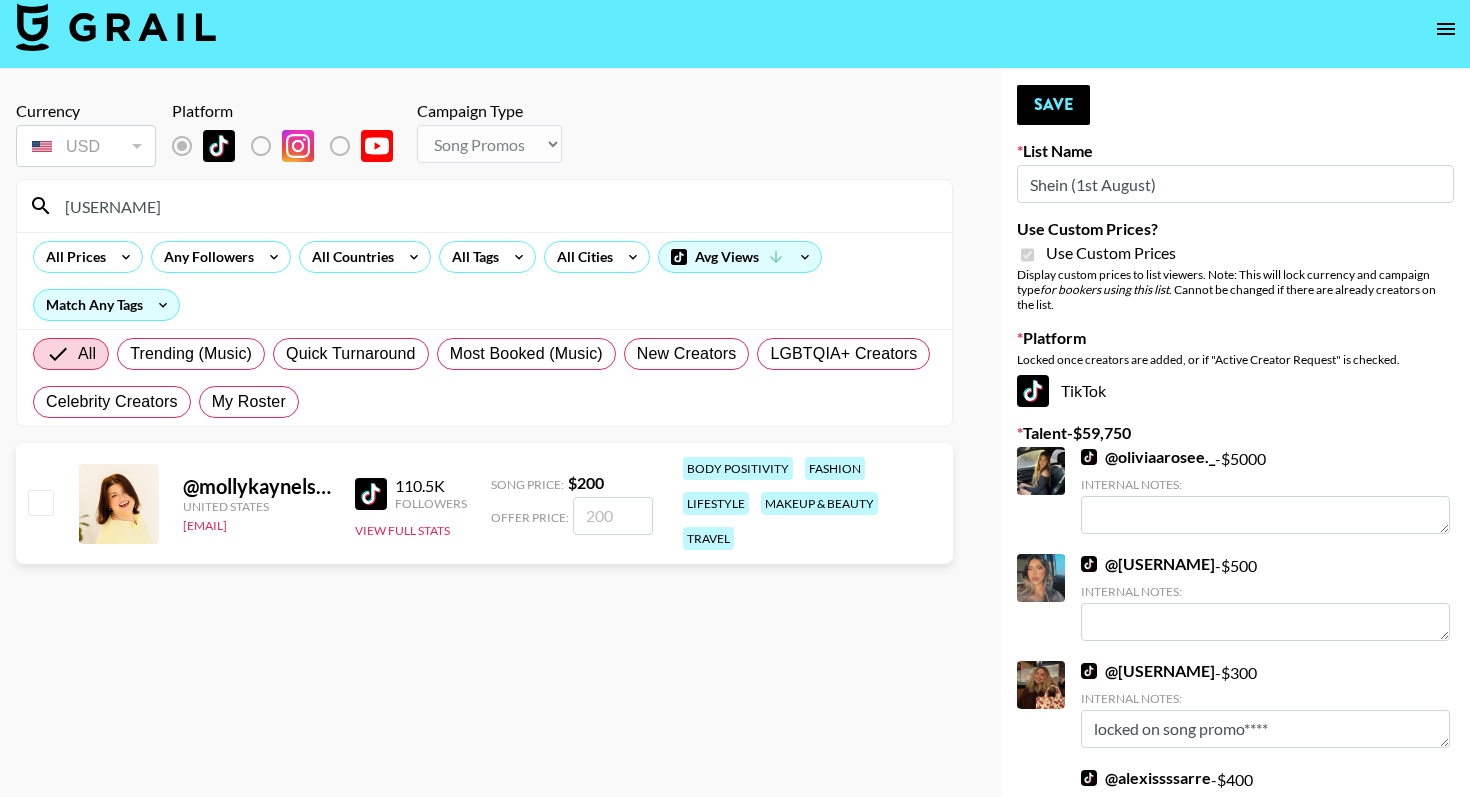 scroll, scrollTop: 0, scrollLeft: 0, axis: both 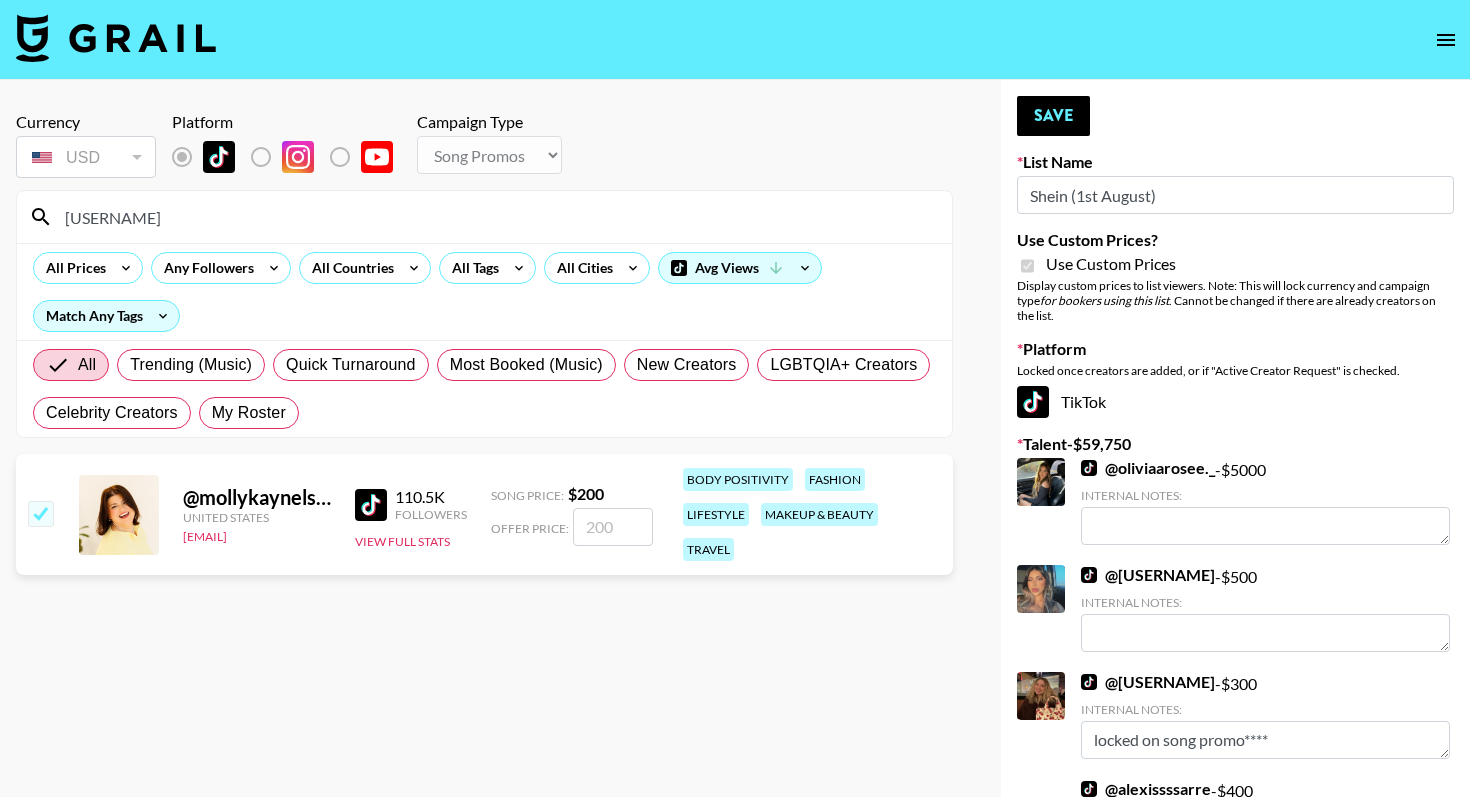 checkbox on "true" 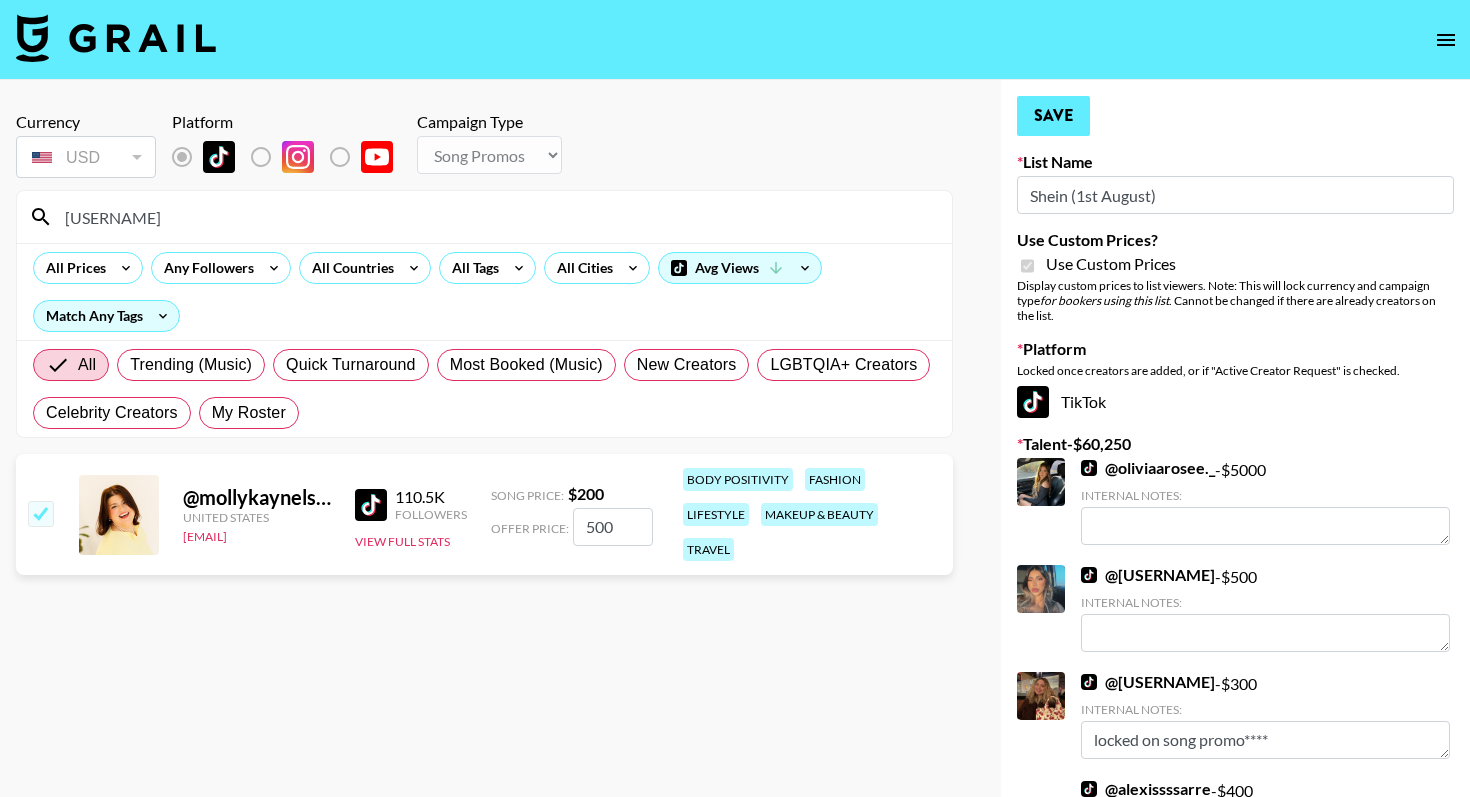 type on "500" 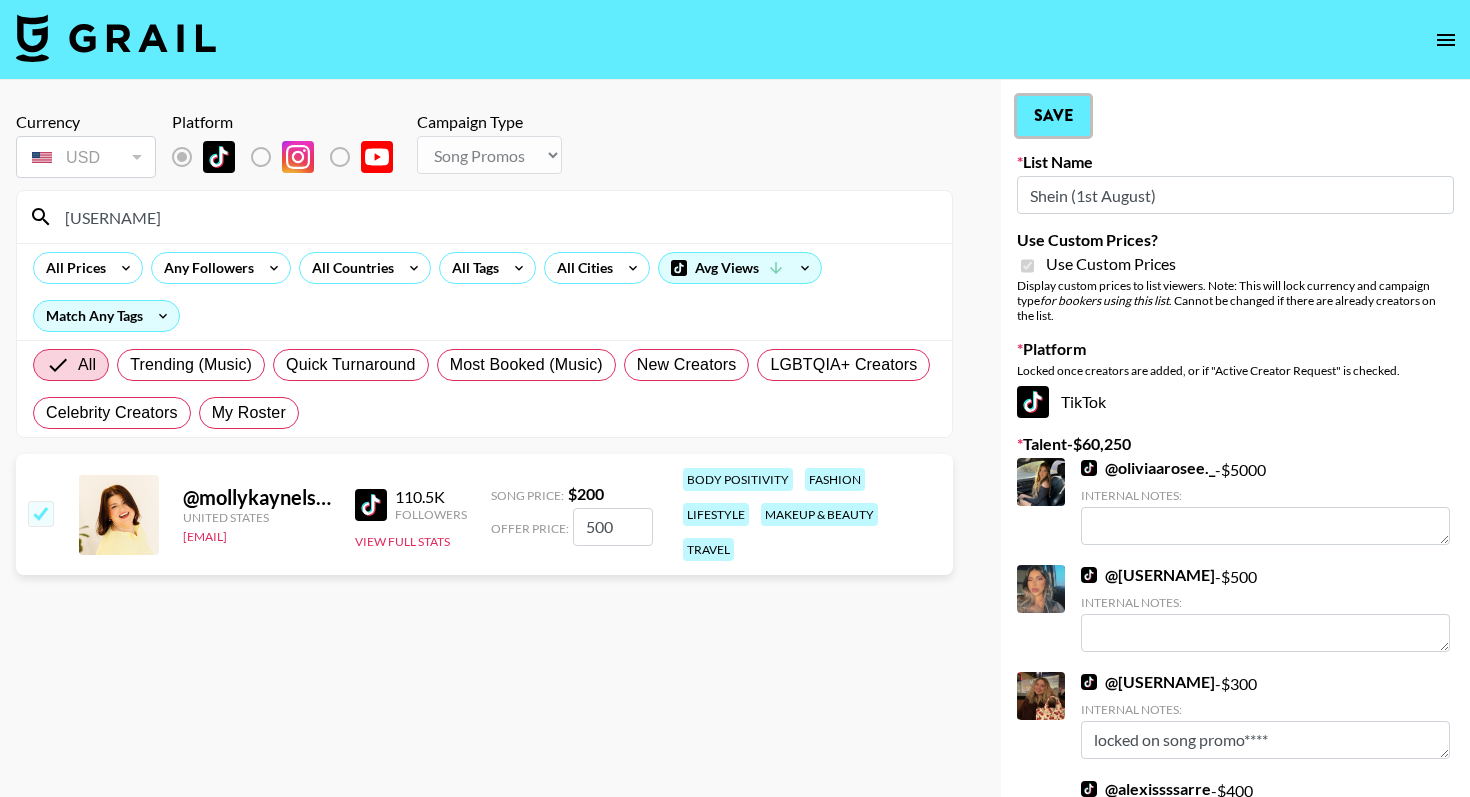 click on "Save" at bounding box center (1053, 116) 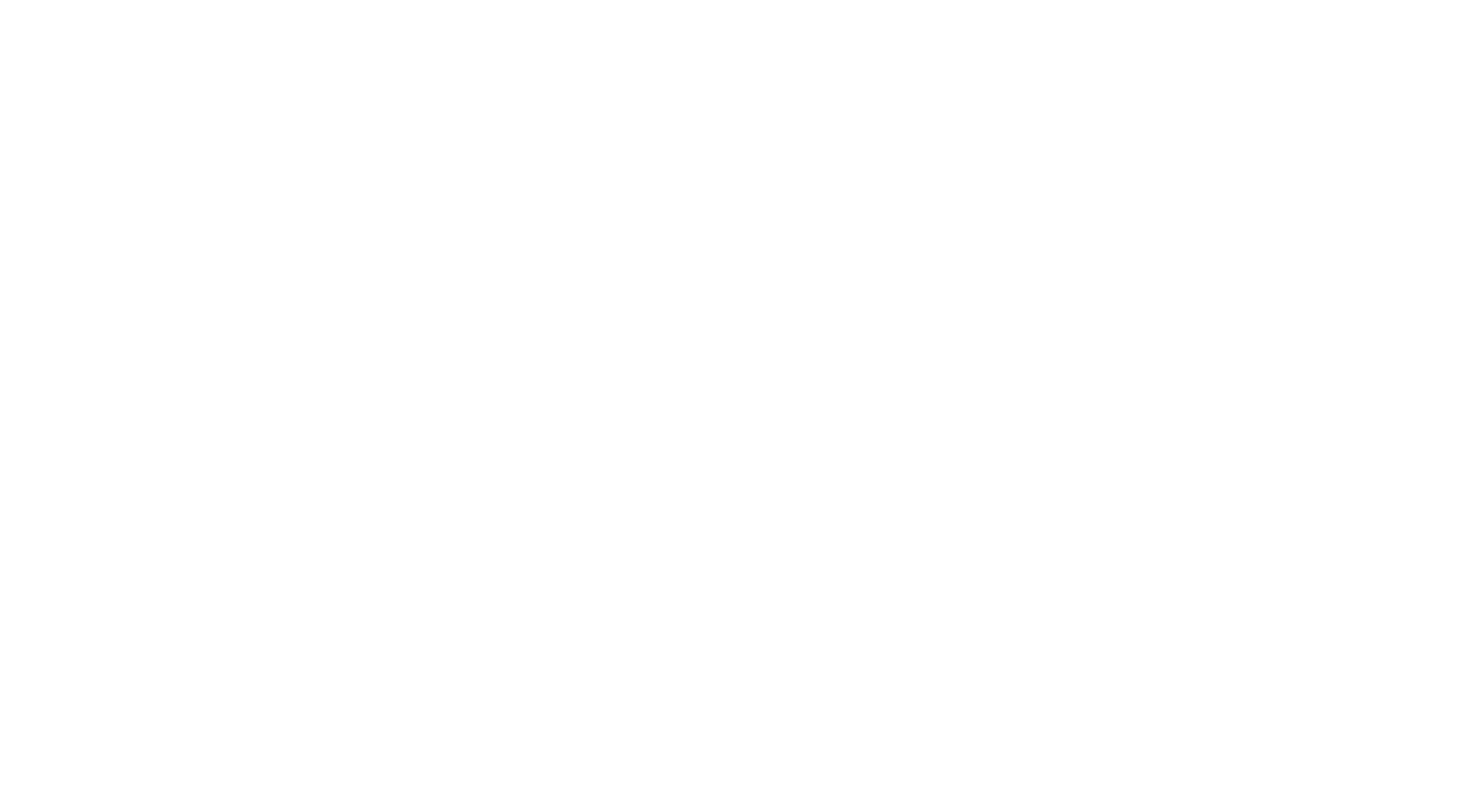 scroll, scrollTop: 0, scrollLeft: 0, axis: both 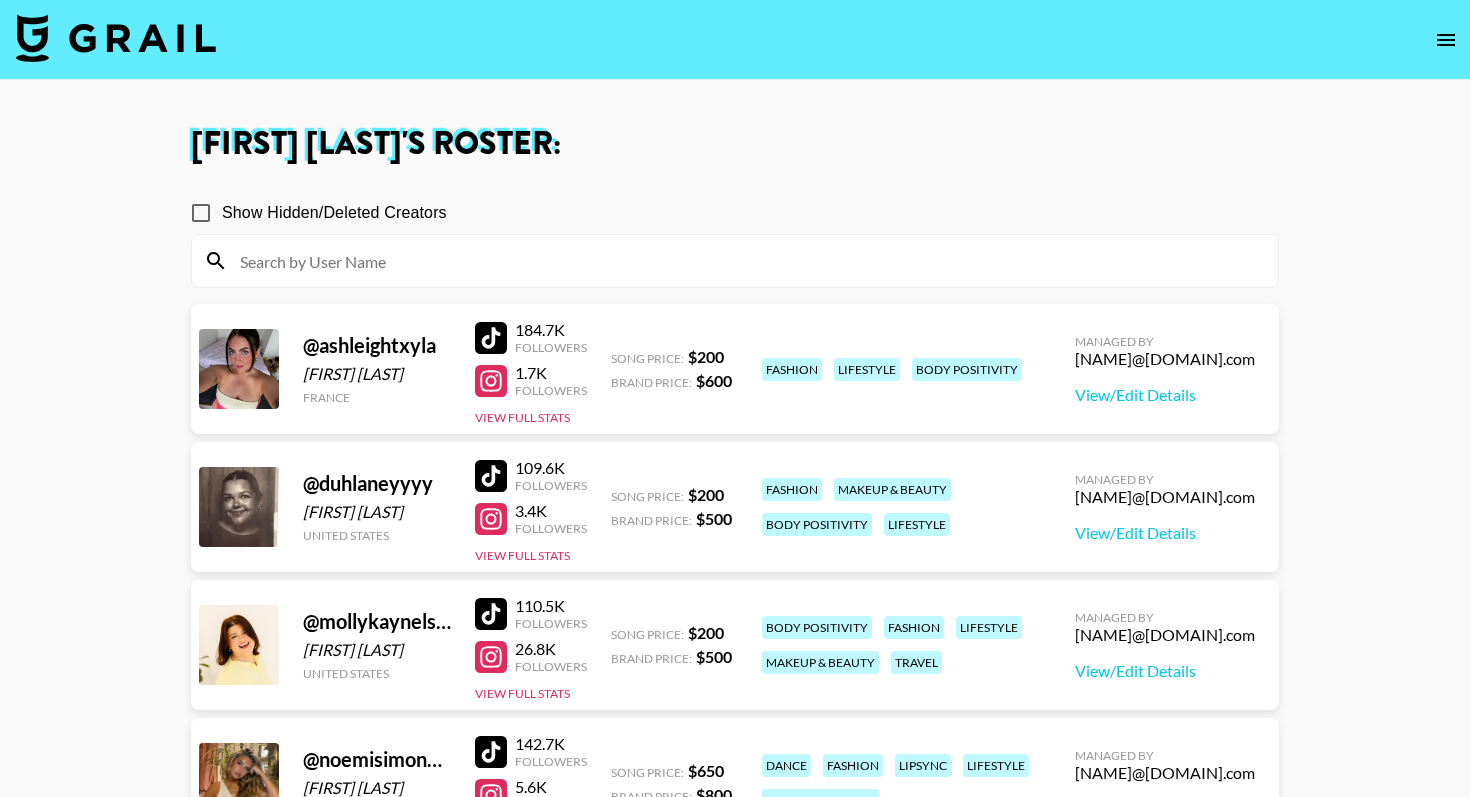 click at bounding box center [116, 38] 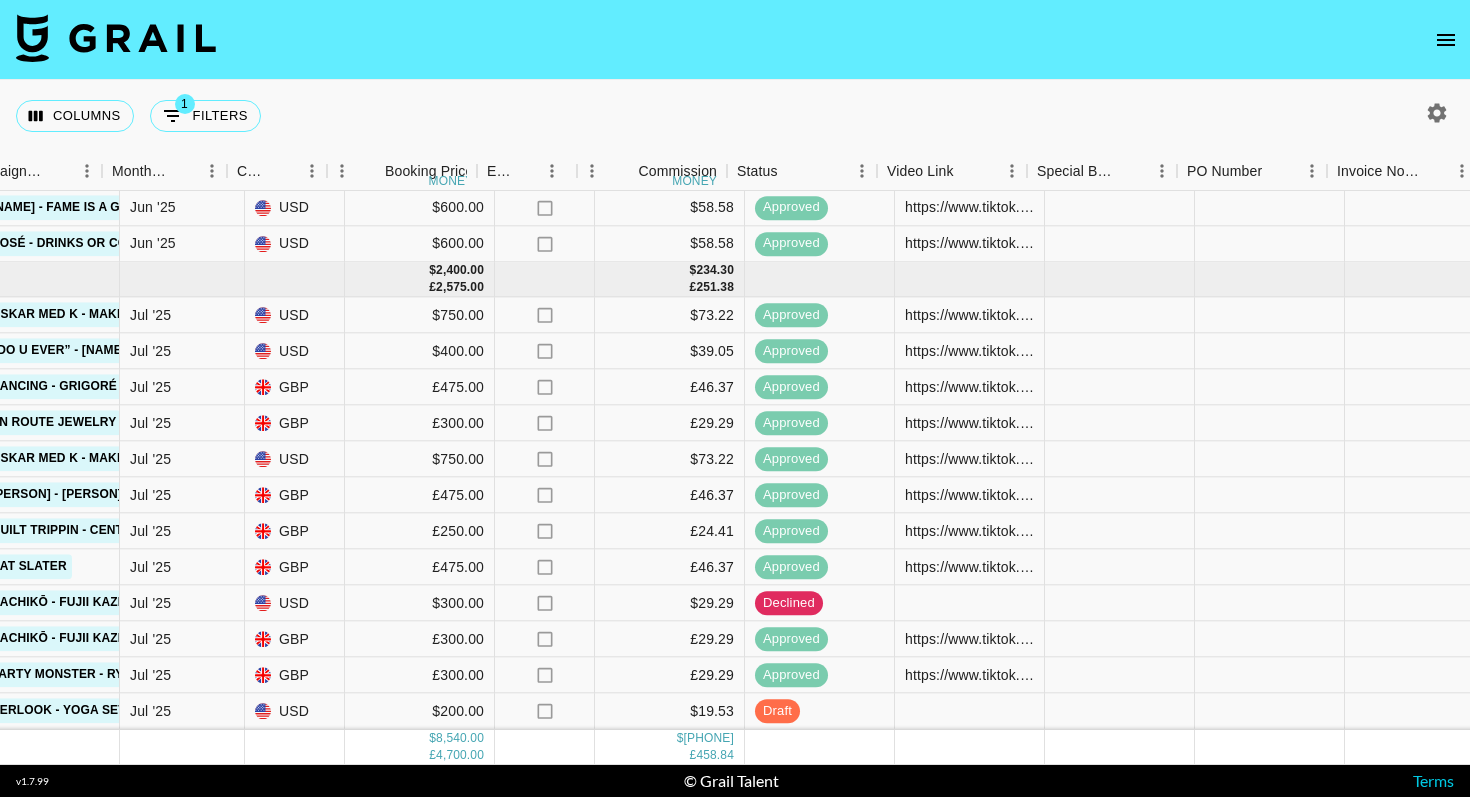 scroll, scrollTop: 713, scrollLeft: 1013, axis: both 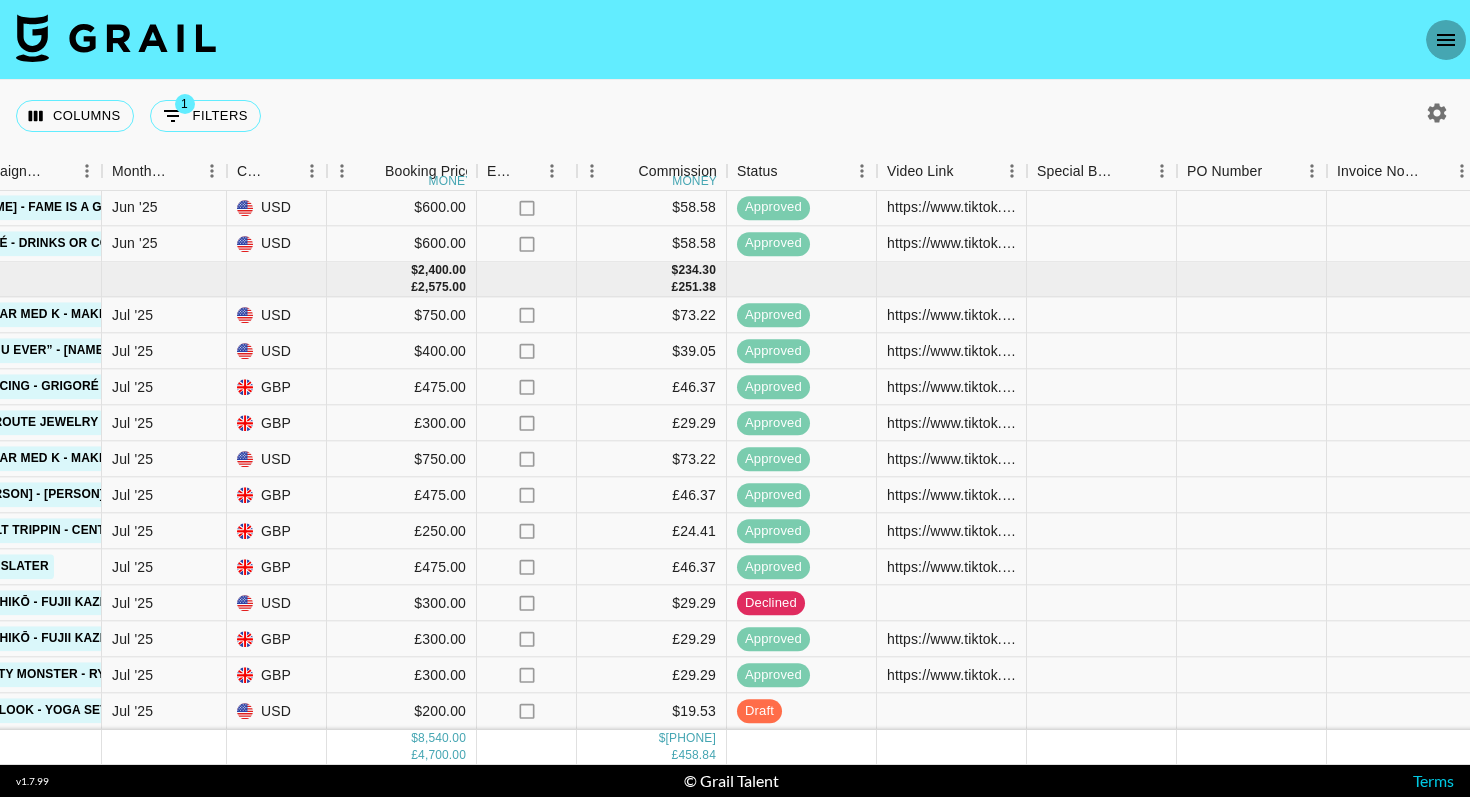 click 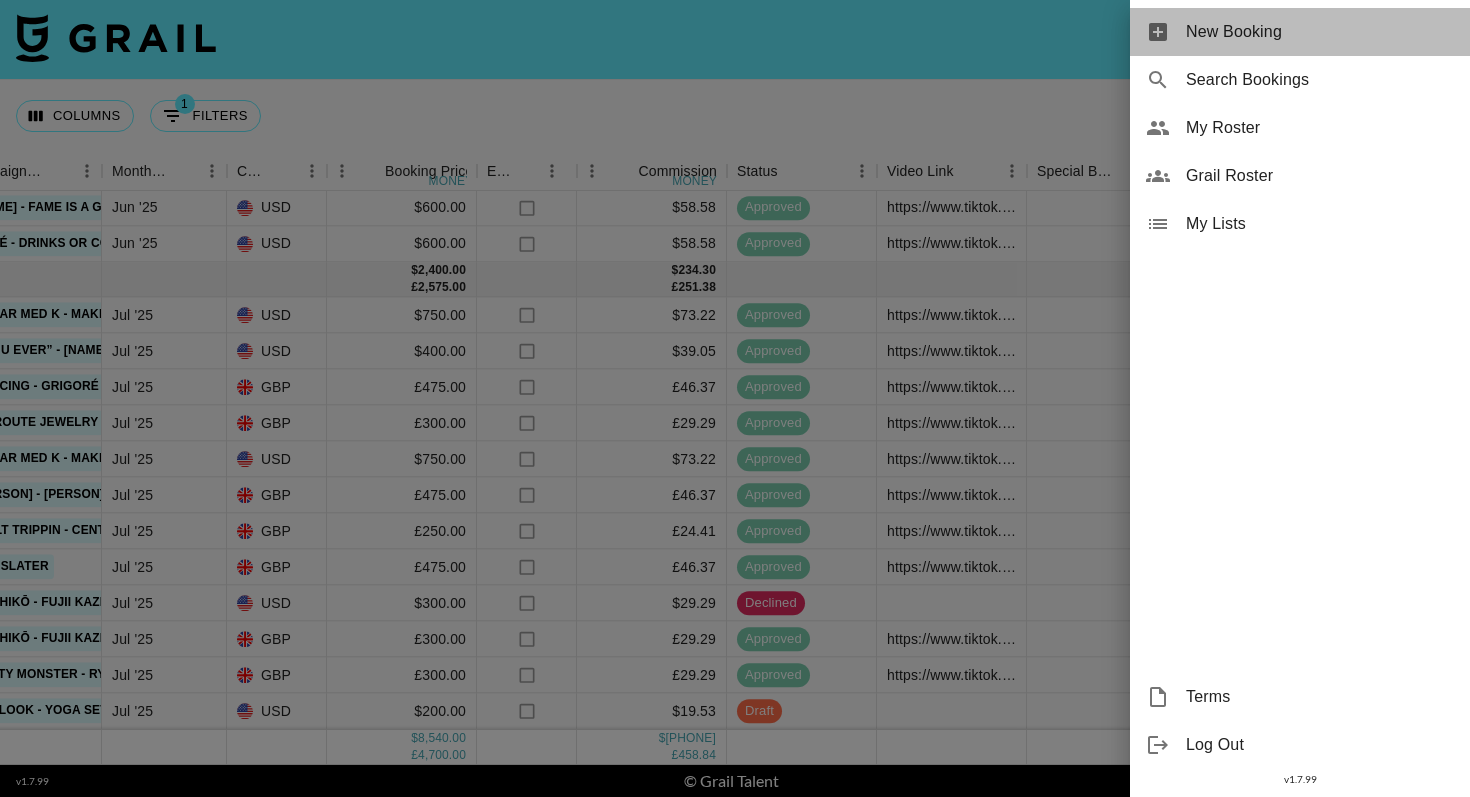click on "New Booking" at bounding box center [1300, 32] 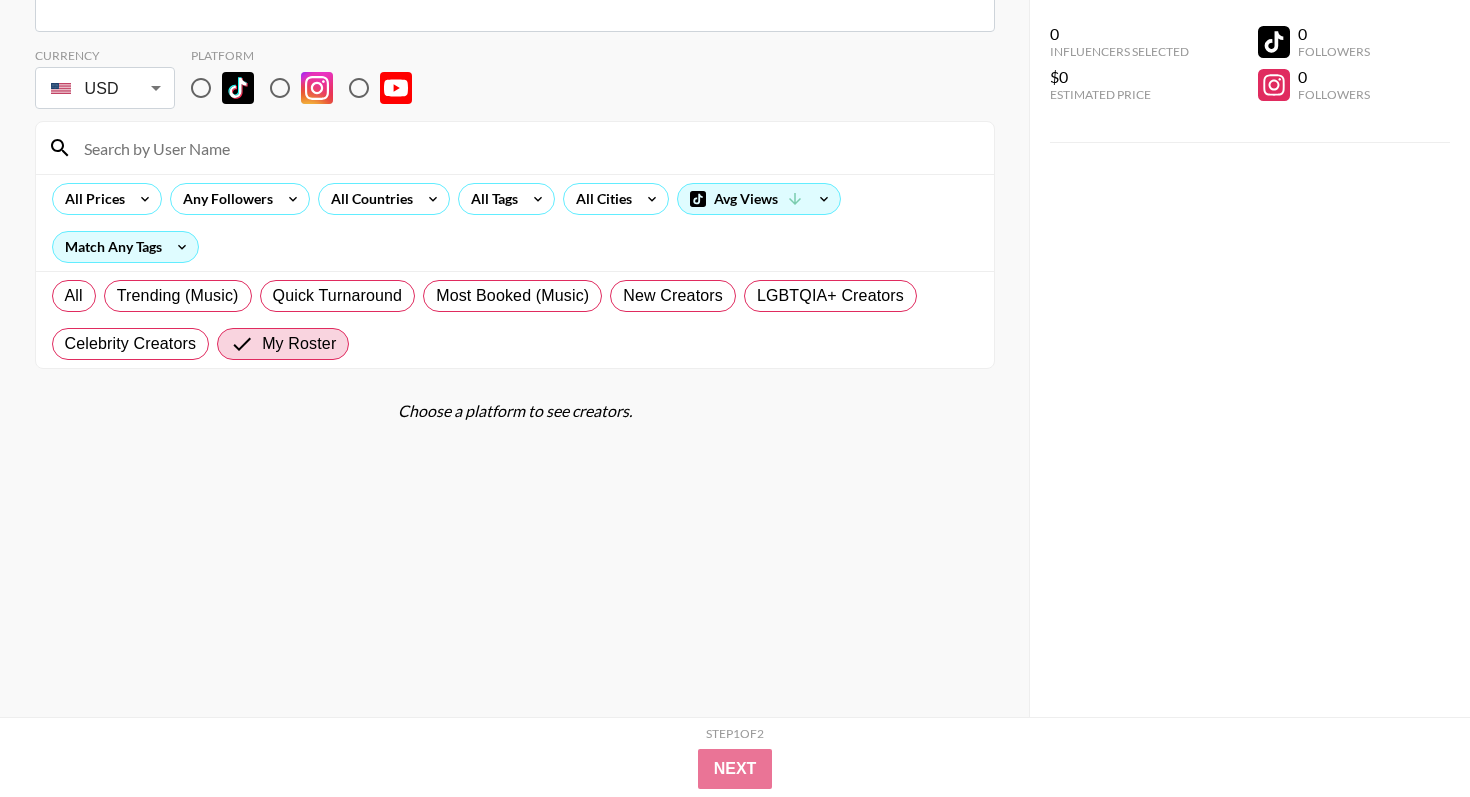 scroll, scrollTop: 0, scrollLeft: 0, axis: both 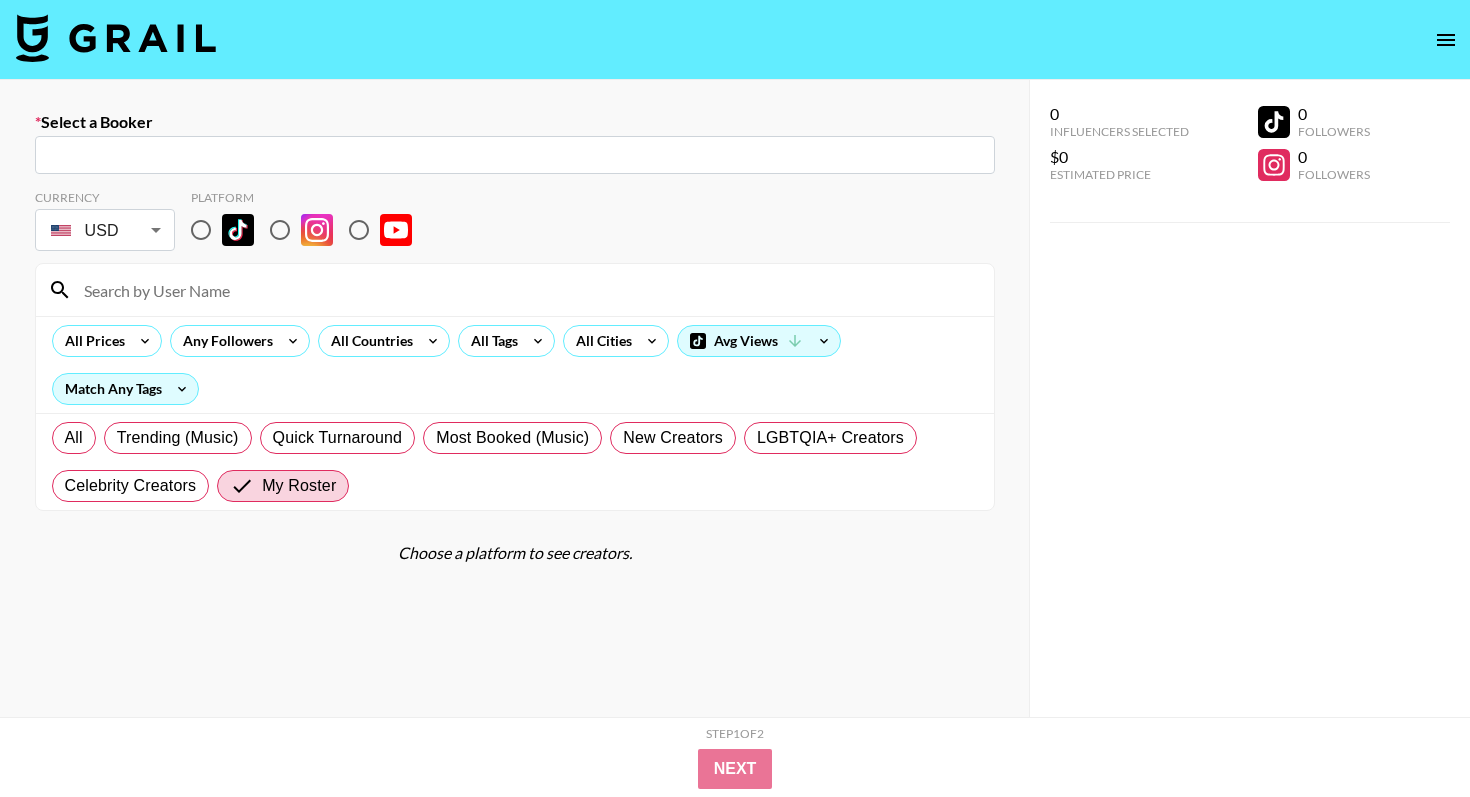 click at bounding box center (515, 155) 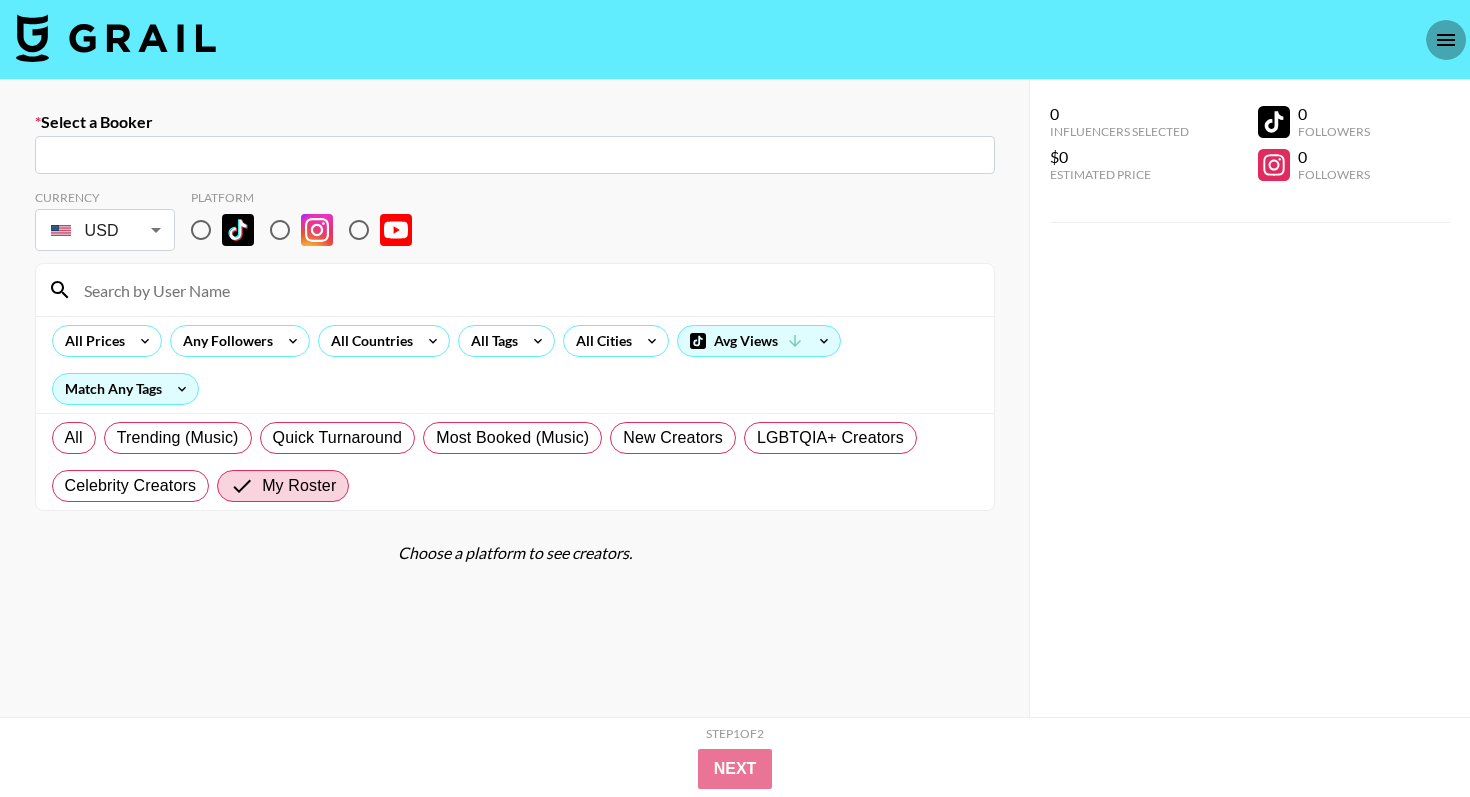 click 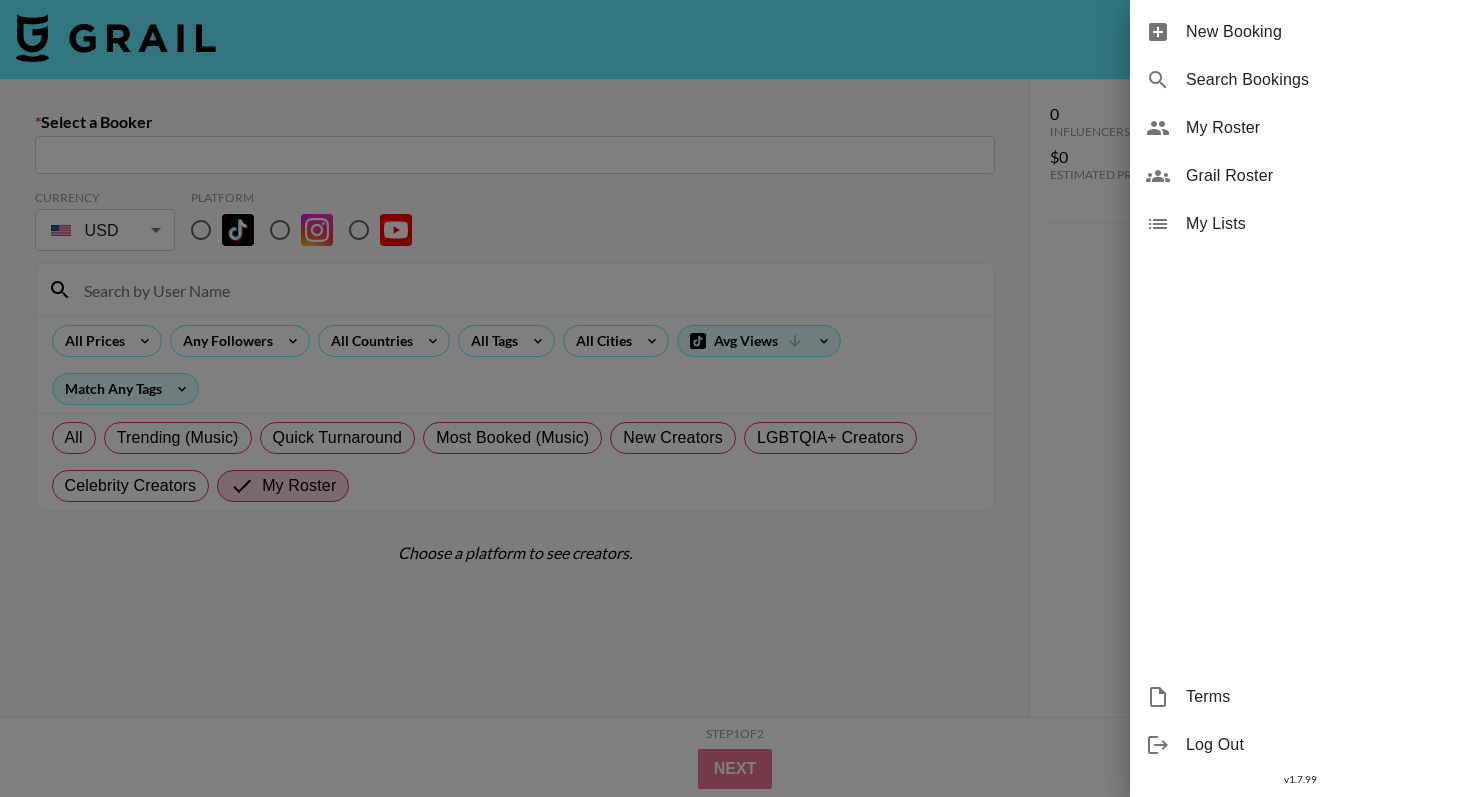 click at bounding box center (735, 398) 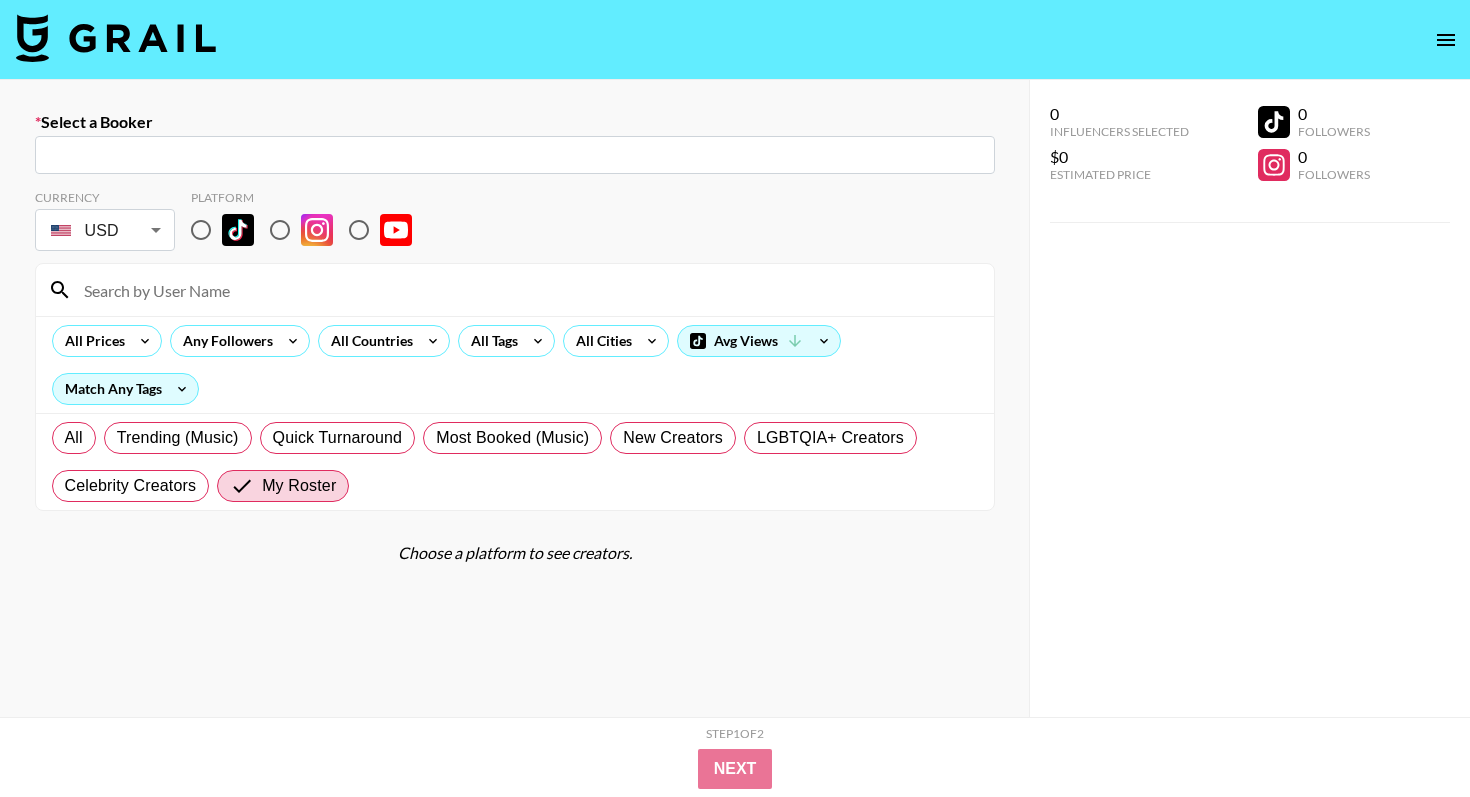 click at bounding box center [116, 38] 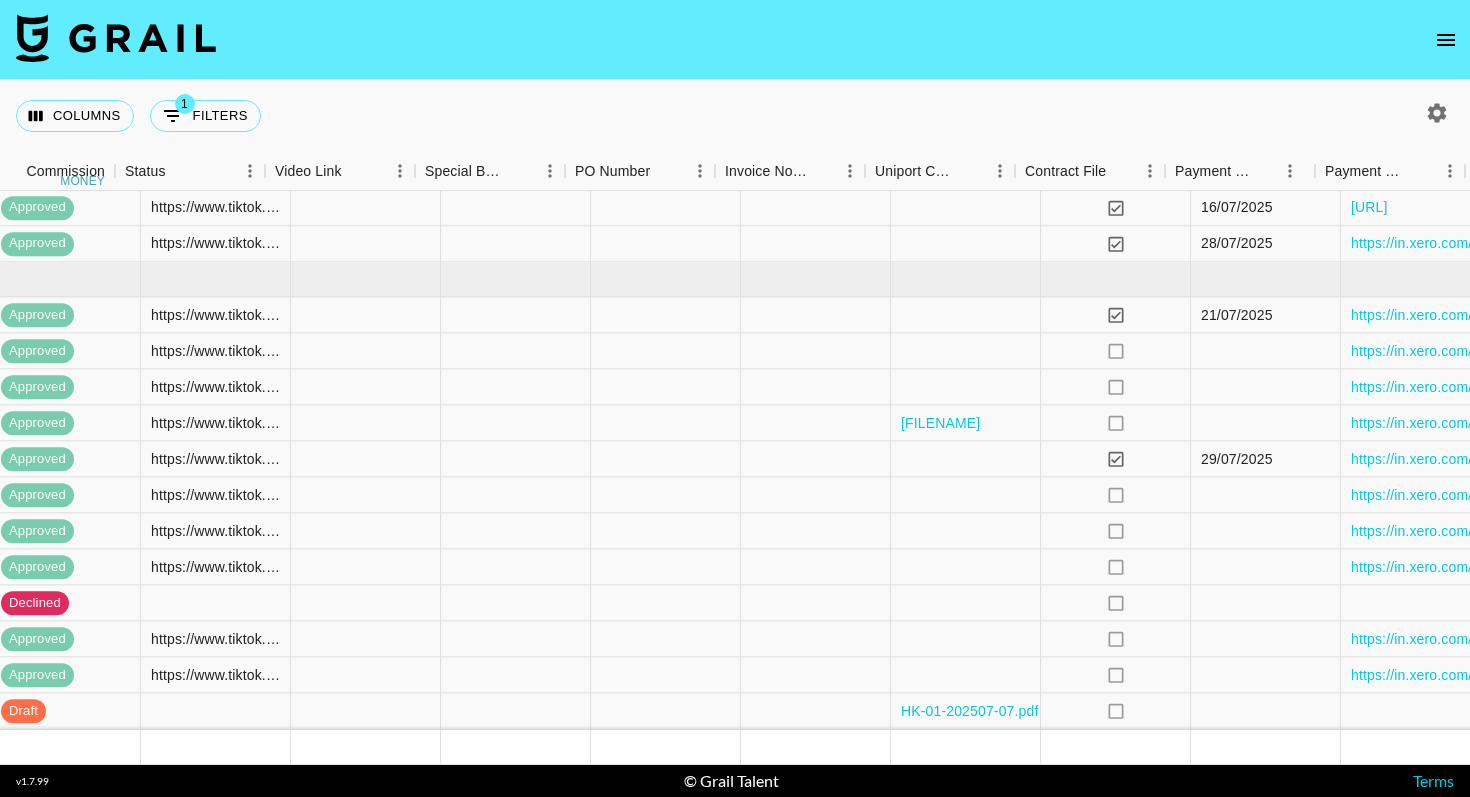 scroll, scrollTop: 713, scrollLeft: 1850, axis: both 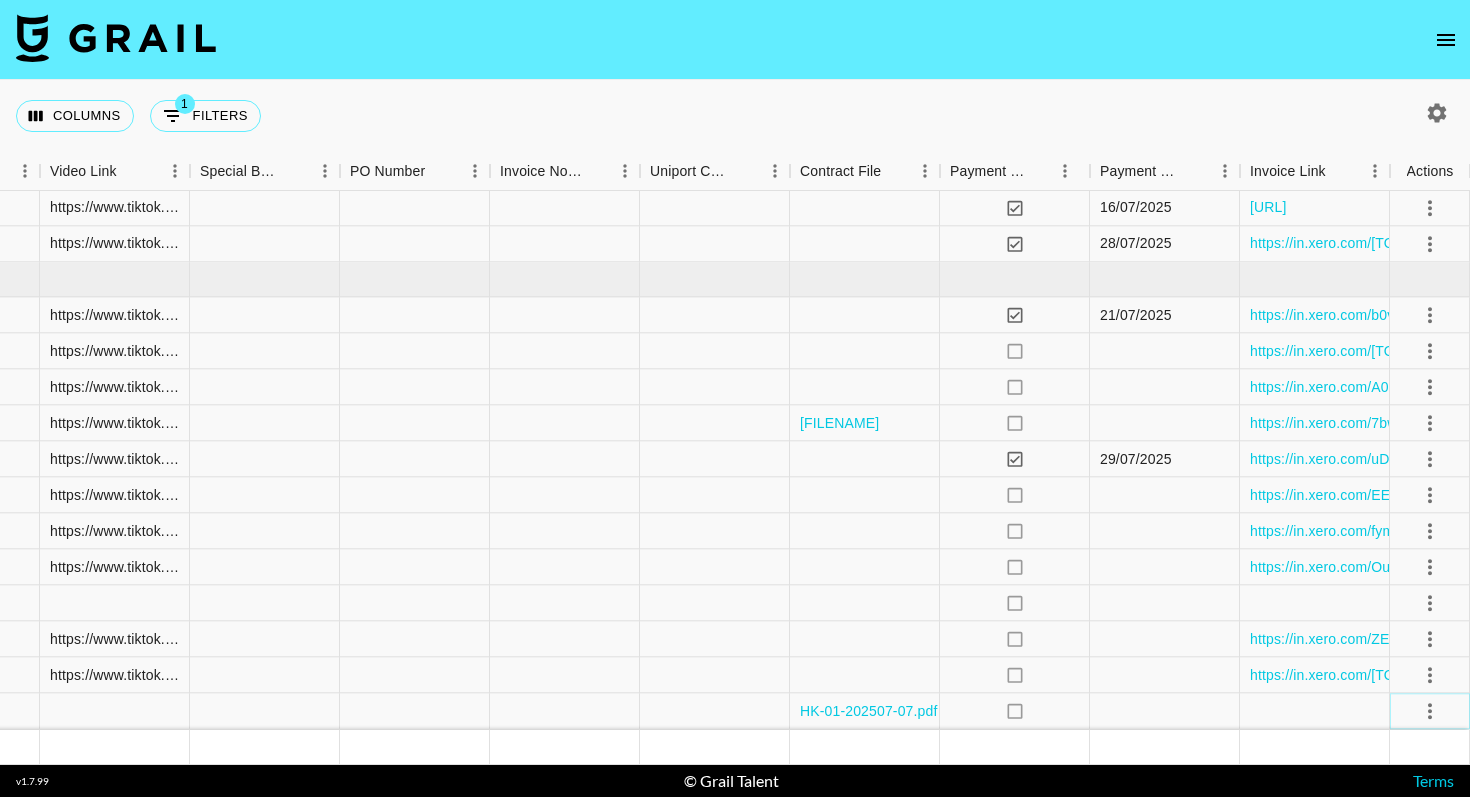click 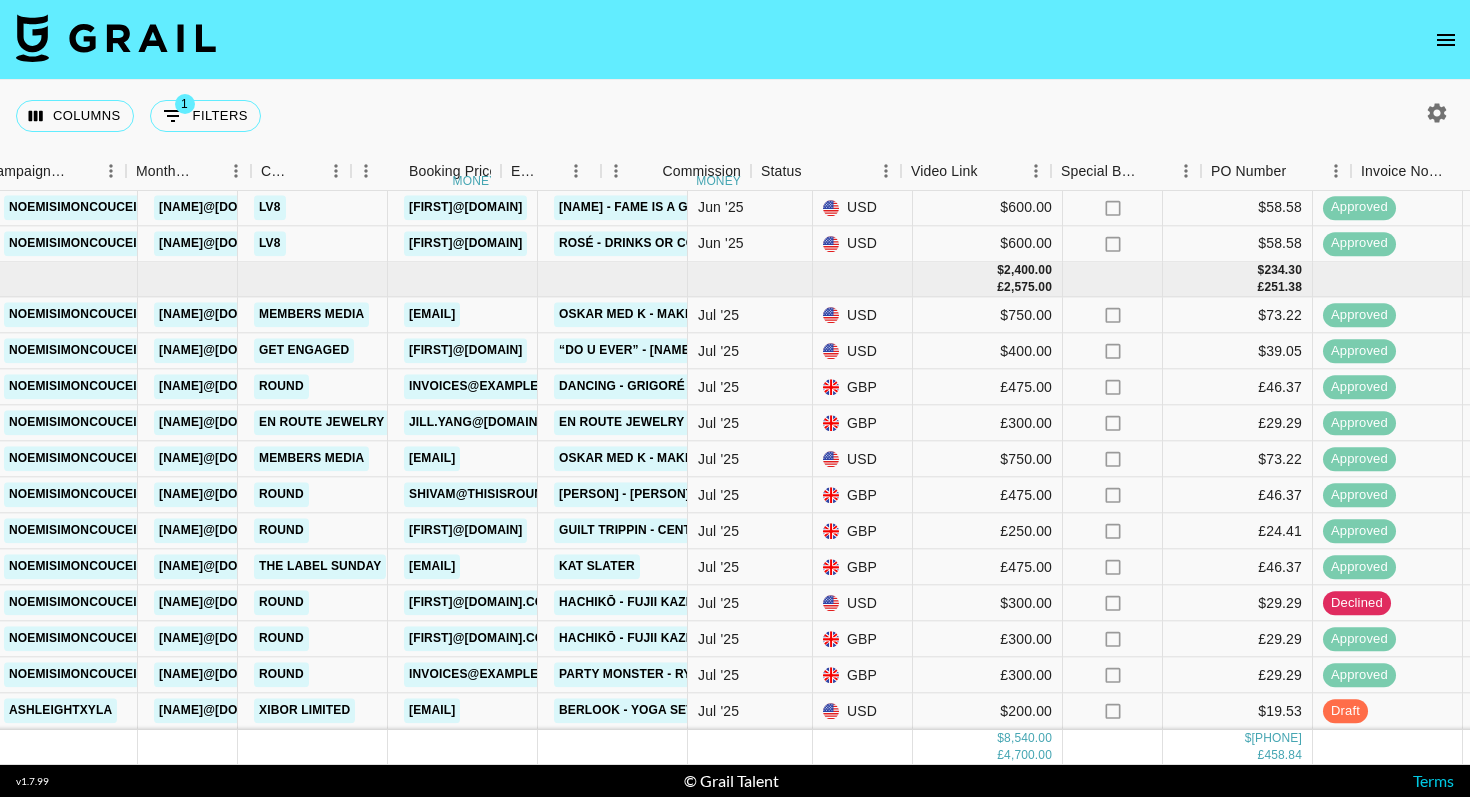 scroll, scrollTop: 713, scrollLeft: 0, axis: vertical 